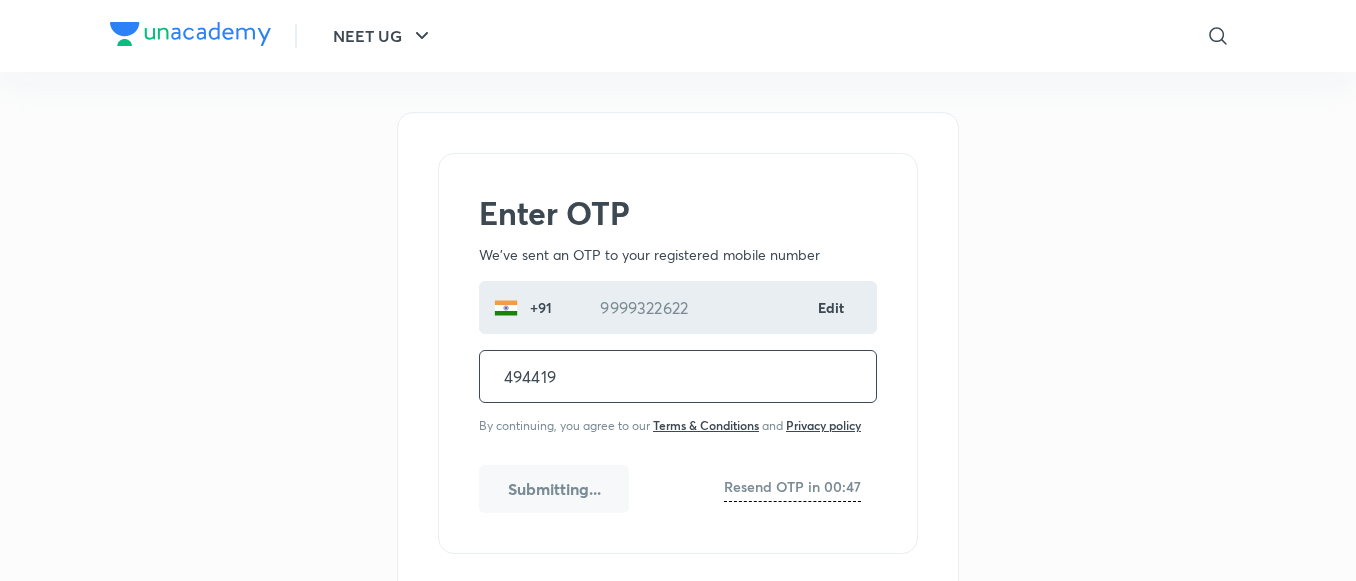 scroll, scrollTop: 0, scrollLeft: 0, axis: both 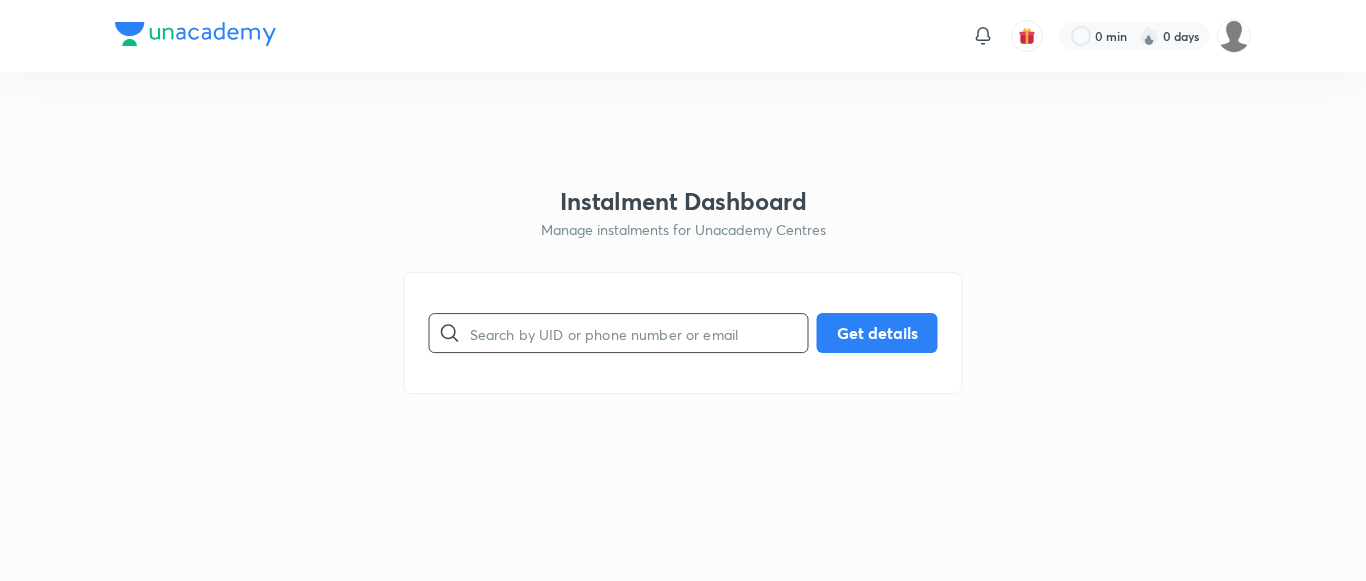 click at bounding box center (639, 333) 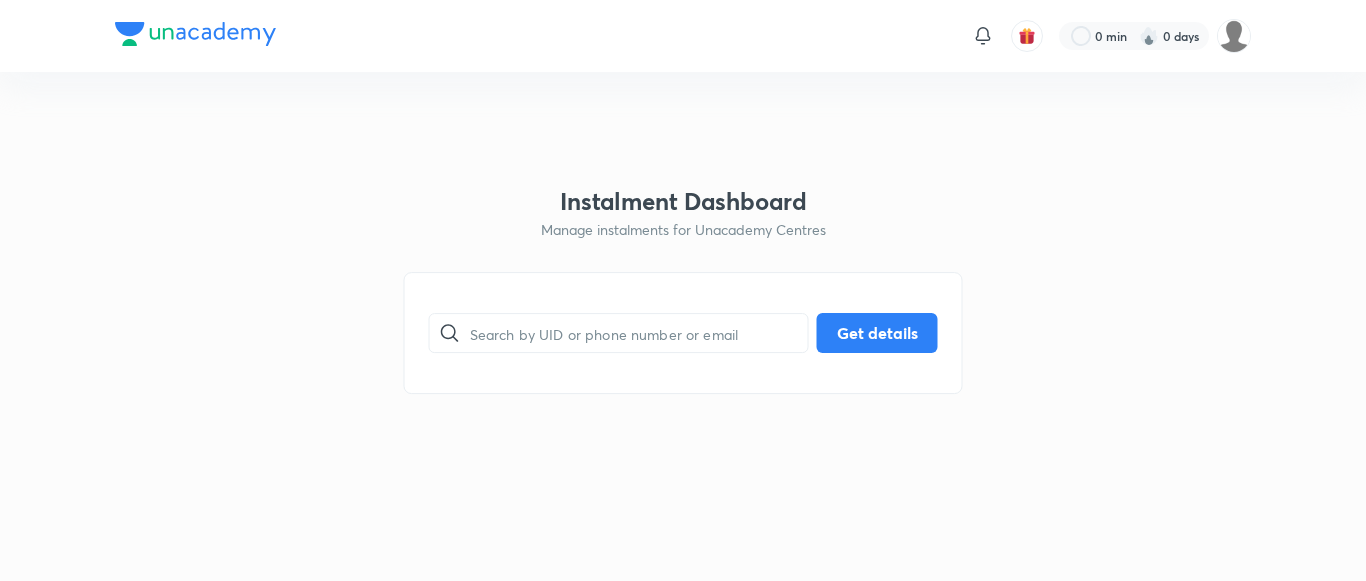 click on "Instalment Dashboard Manage instalments for Unacademy Centres ​ Get details" at bounding box center (683, 291) 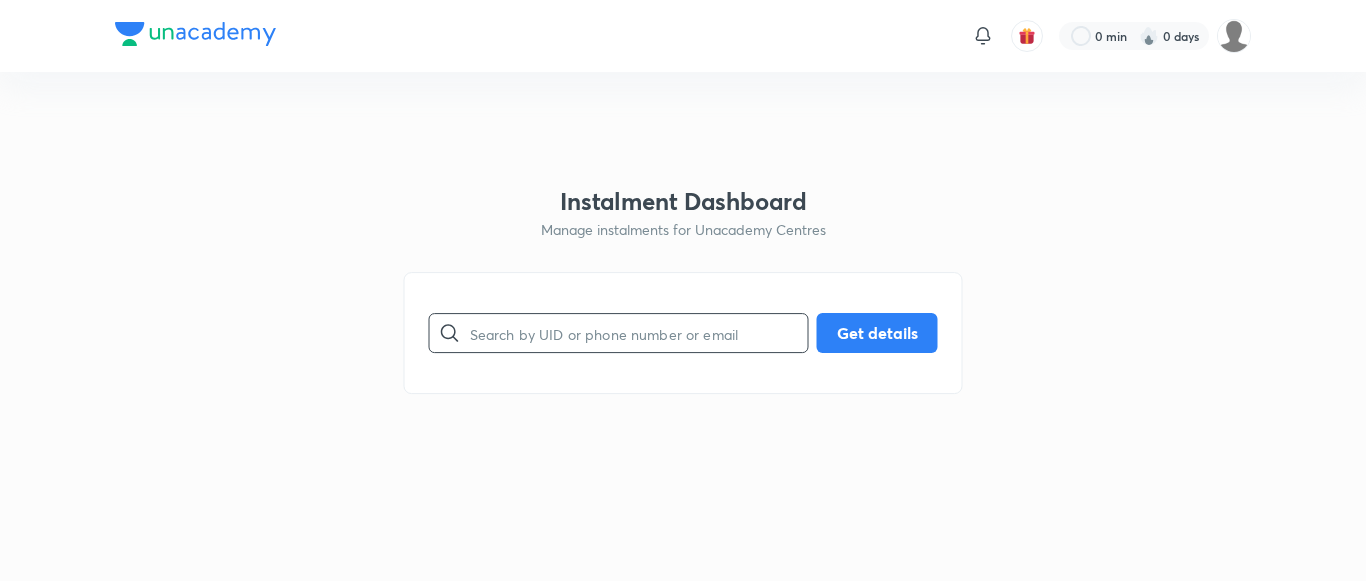 click at bounding box center (639, 333) 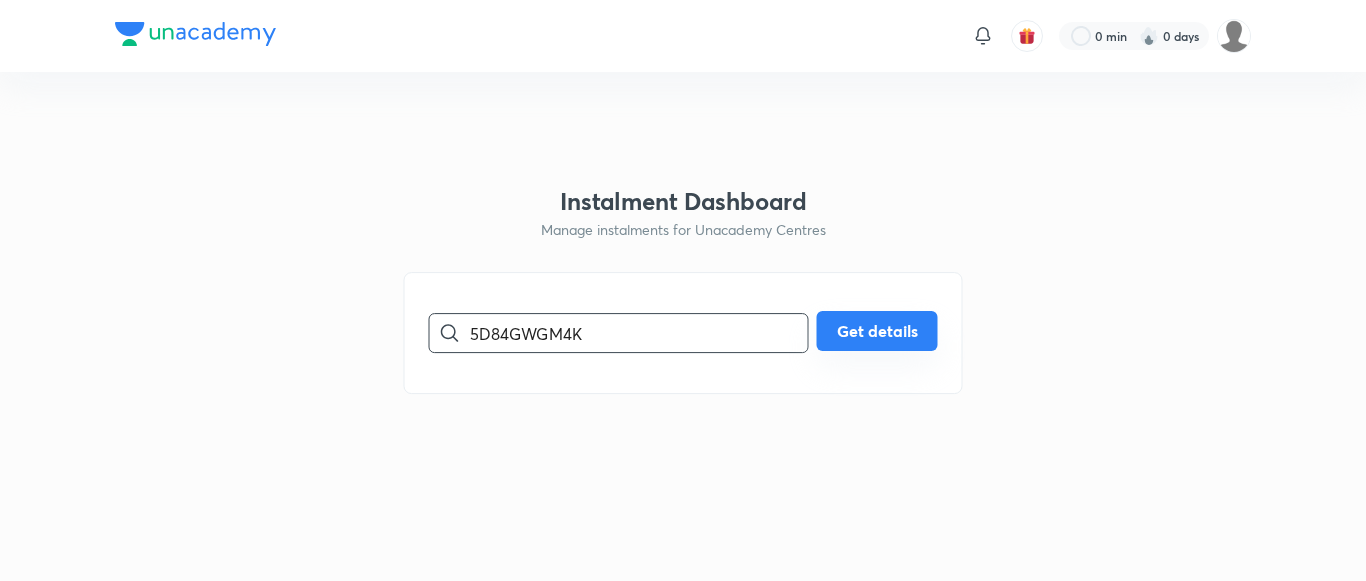 type on "5D84GWGM4K" 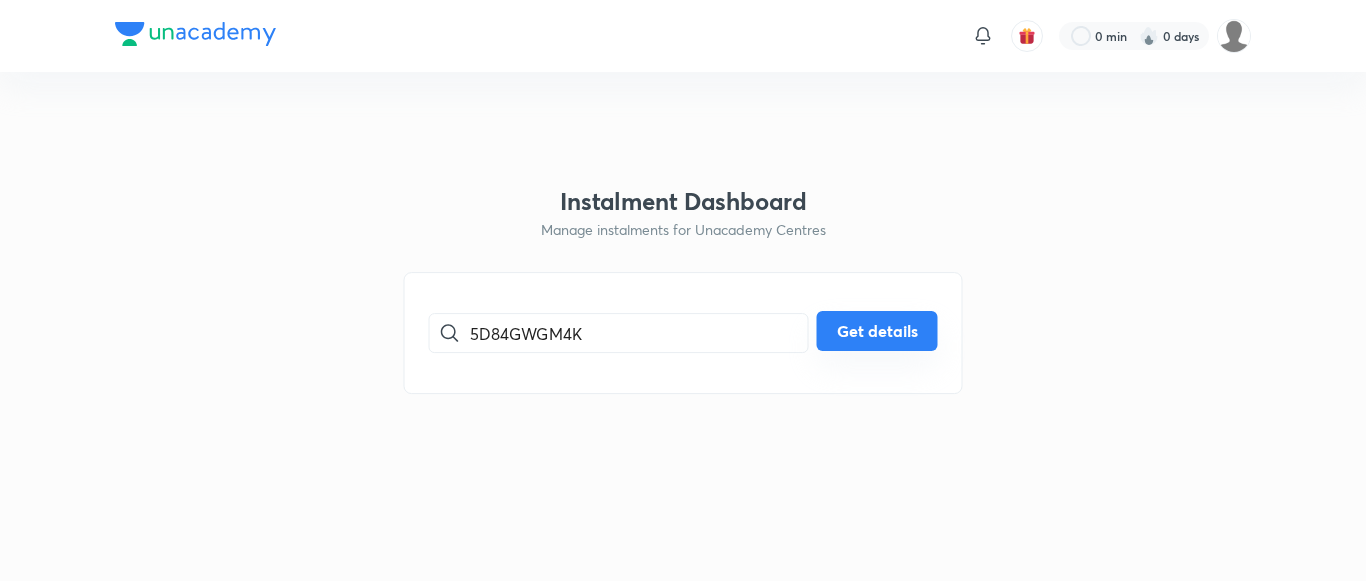 click on "Get details" at bounding box center [877, 331] 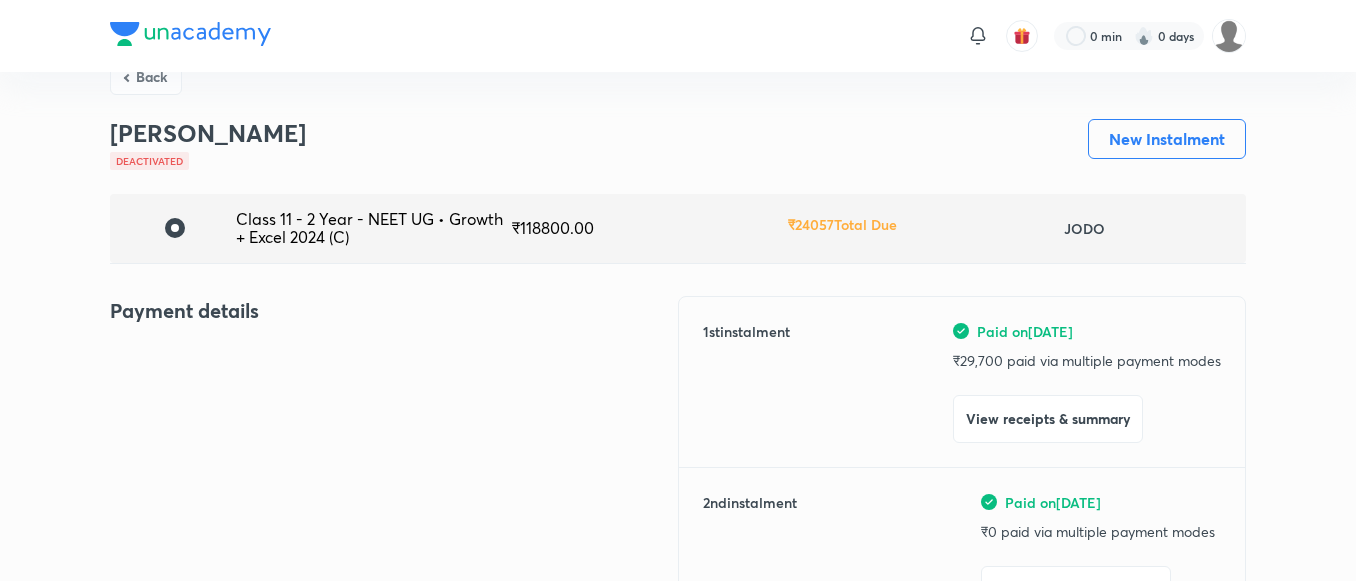 scroll, scrollTop: 0, scrollLeft: 0, axis: both 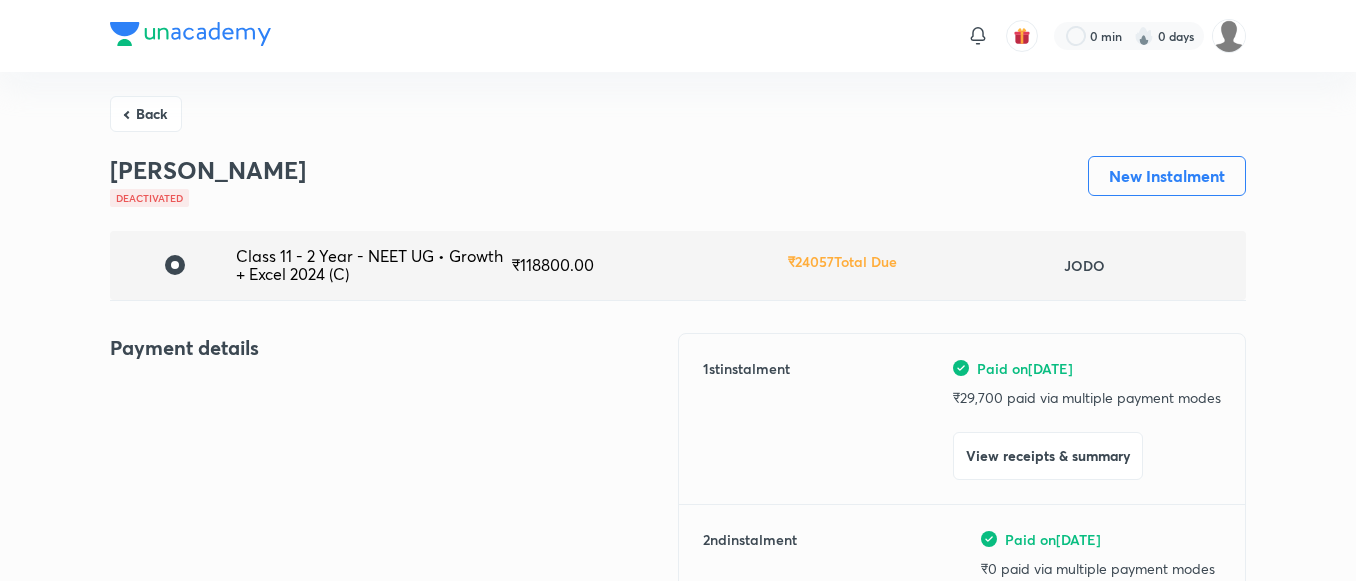 click on "1 st  instalment Paid on  [DATE] ₹ 29,700   paid via multiple payment modes View receipts & summary 2 nd  instalment Paid on  [DATE] ₹ 0   paid via multiple payment modes View receipts & summary 3 rd  instalment Paid on  [DATE] ₹ 29,403   paid via multiple payment modes View receipts & summary 4 th  instalment Paid on  [DATE] ₹ 35,640   paid via multiple payment modes View receipts & summary 5 th  instalment Subscription was deactivated on [DATE] ₹ 24,057   due Pay now Final cost ₹ 118,800  •   View breakup" at bounding box center [962, 806] 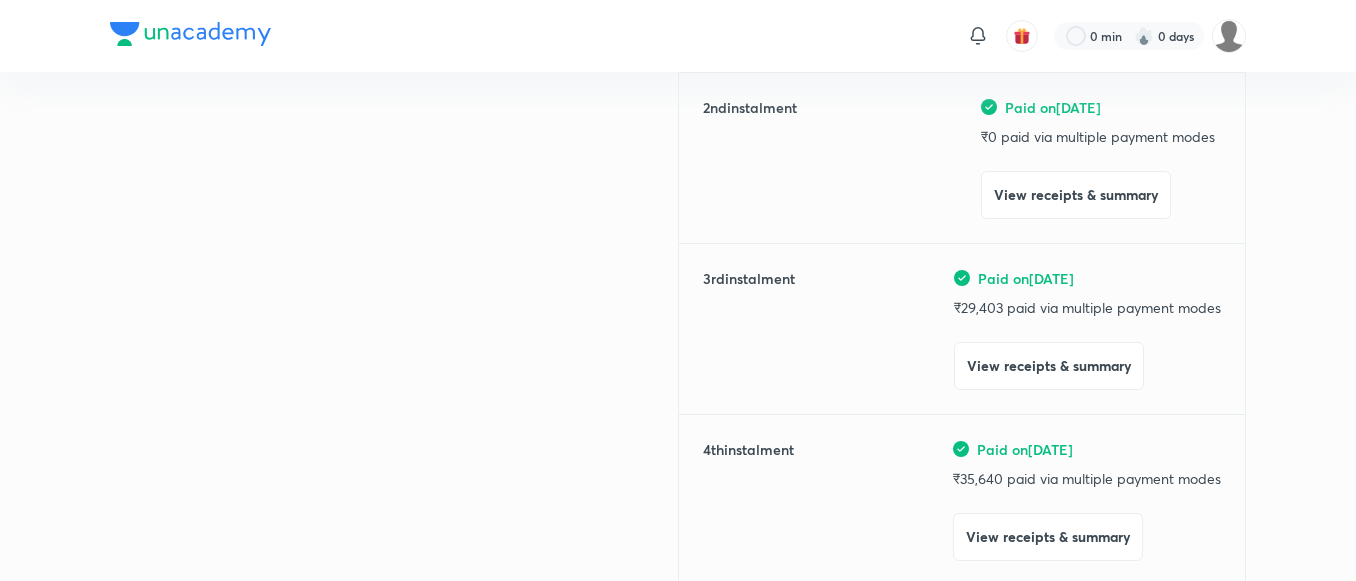 scroll, scrollTop: 0, scrollLeft: 0, axis: both 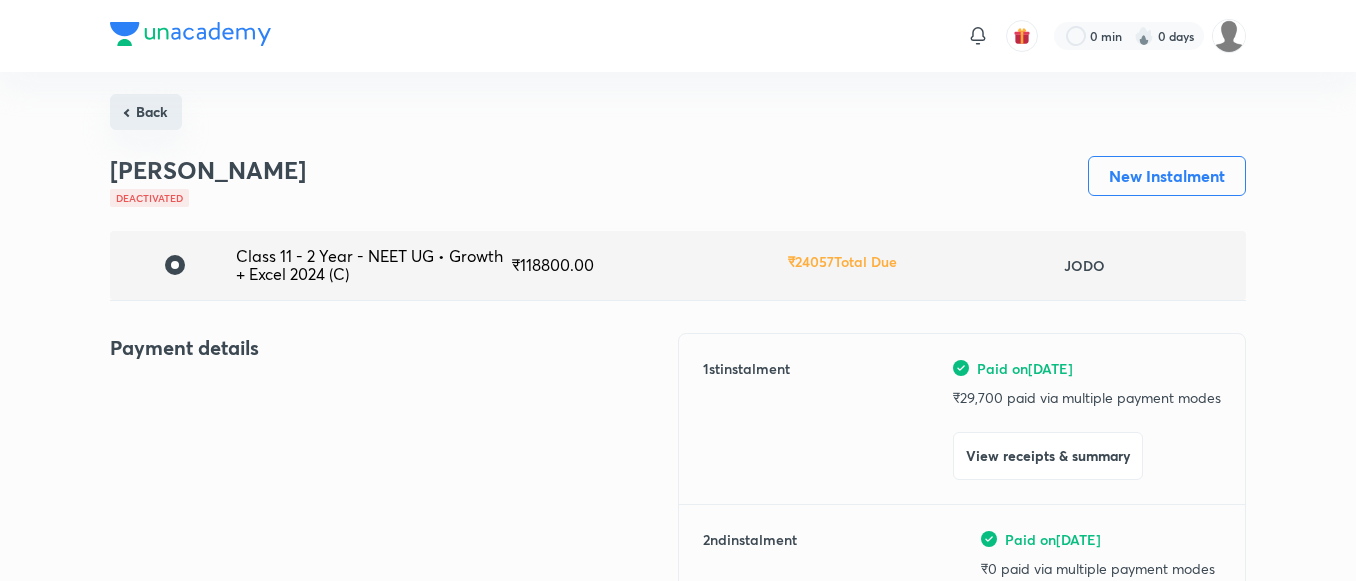 click on "Back" at bounding box center (146, 112) 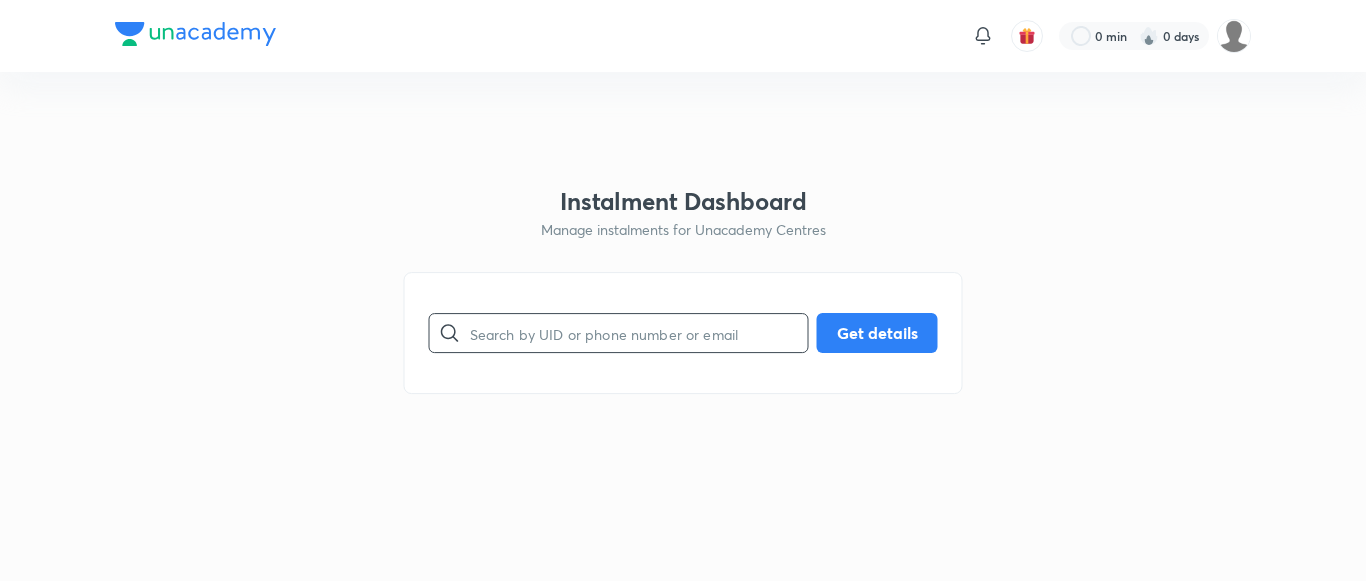 click at bounding box center [639, 333] 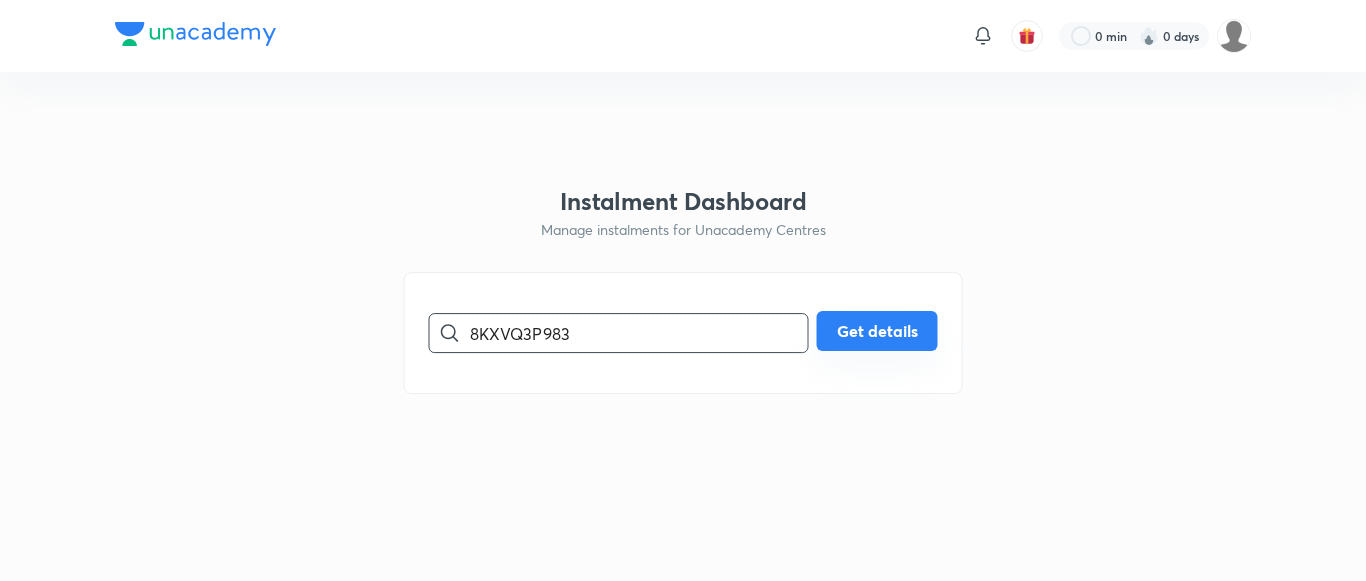 type on "8KXVQ3P983" 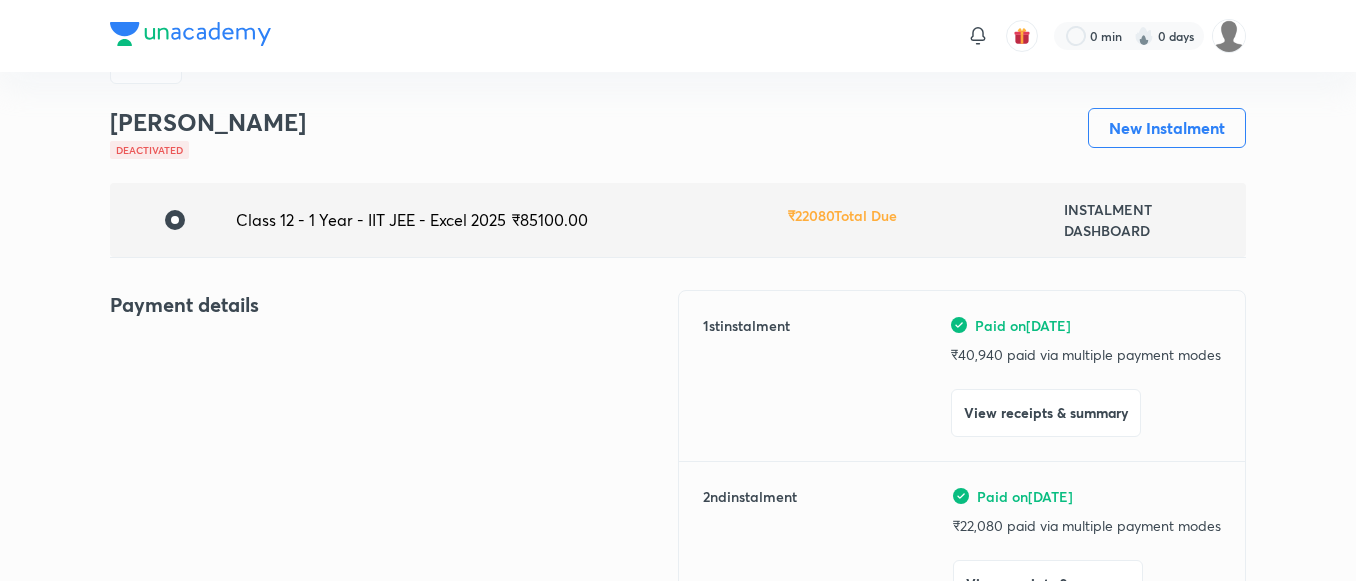 scroll, scrollTop: 0, scrollLeft: 0, axis: both 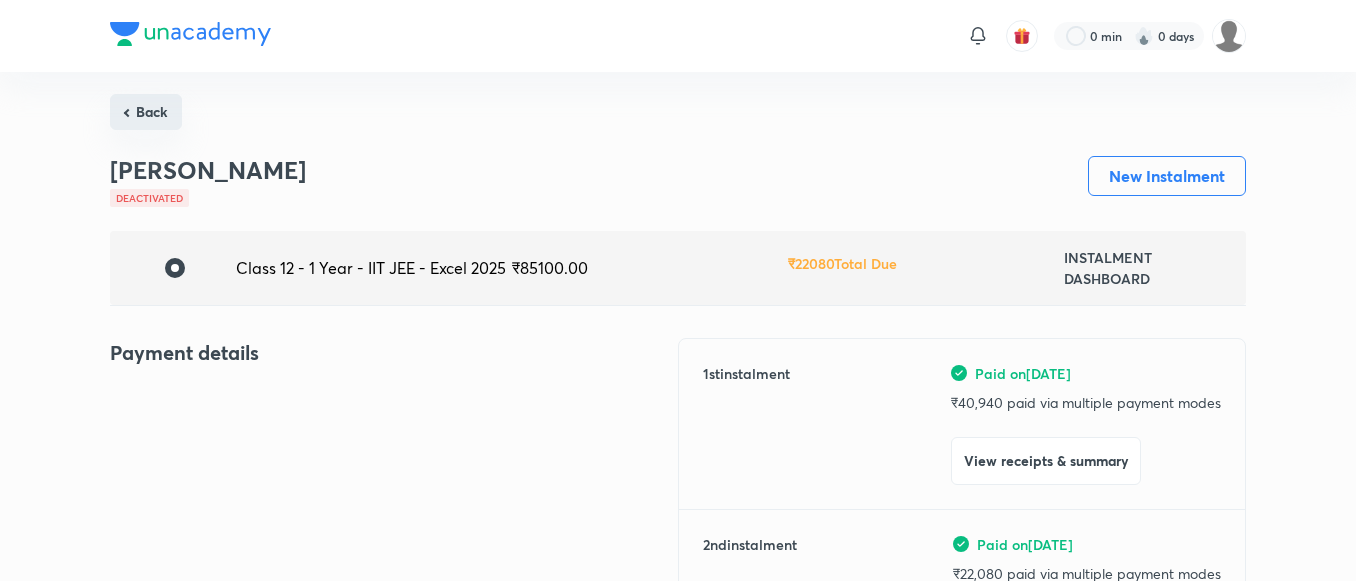 click on "Back" at bounding box center (146, 112) 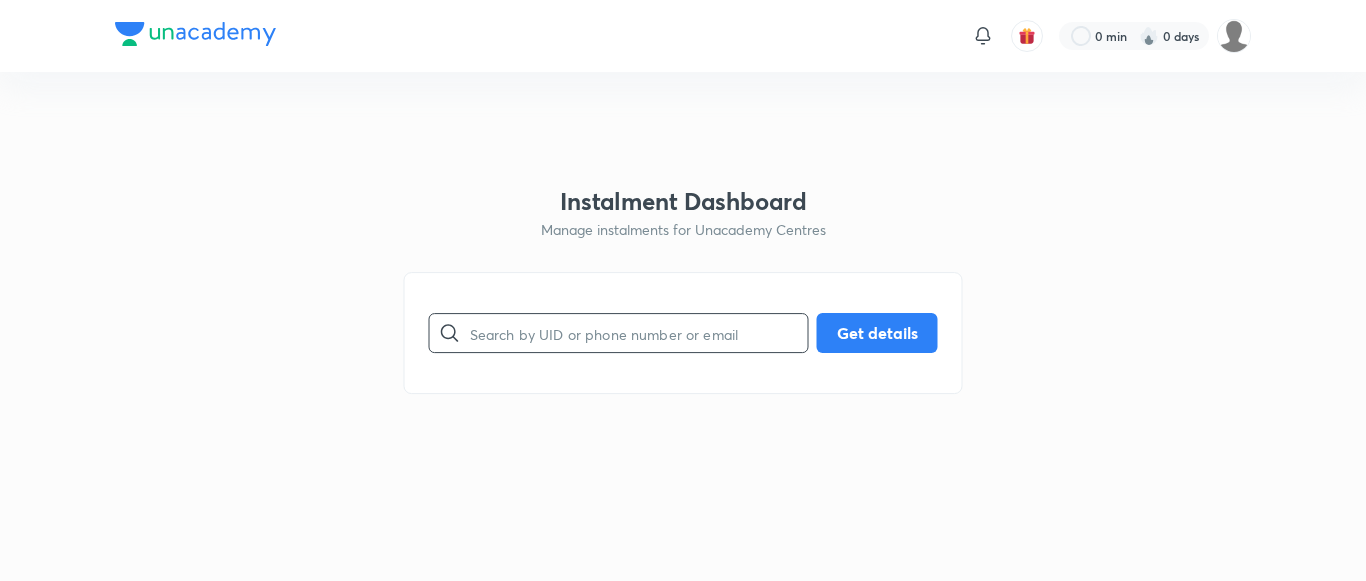 click at bounding box center (639, 333) 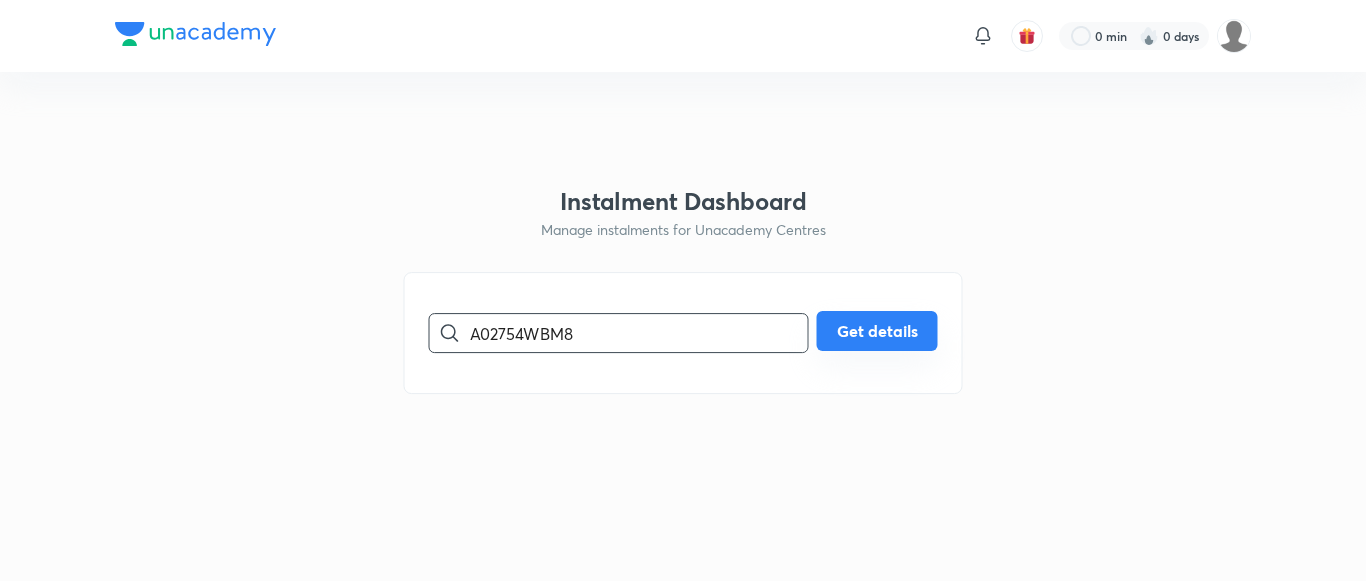 type on "A02754WBM8" 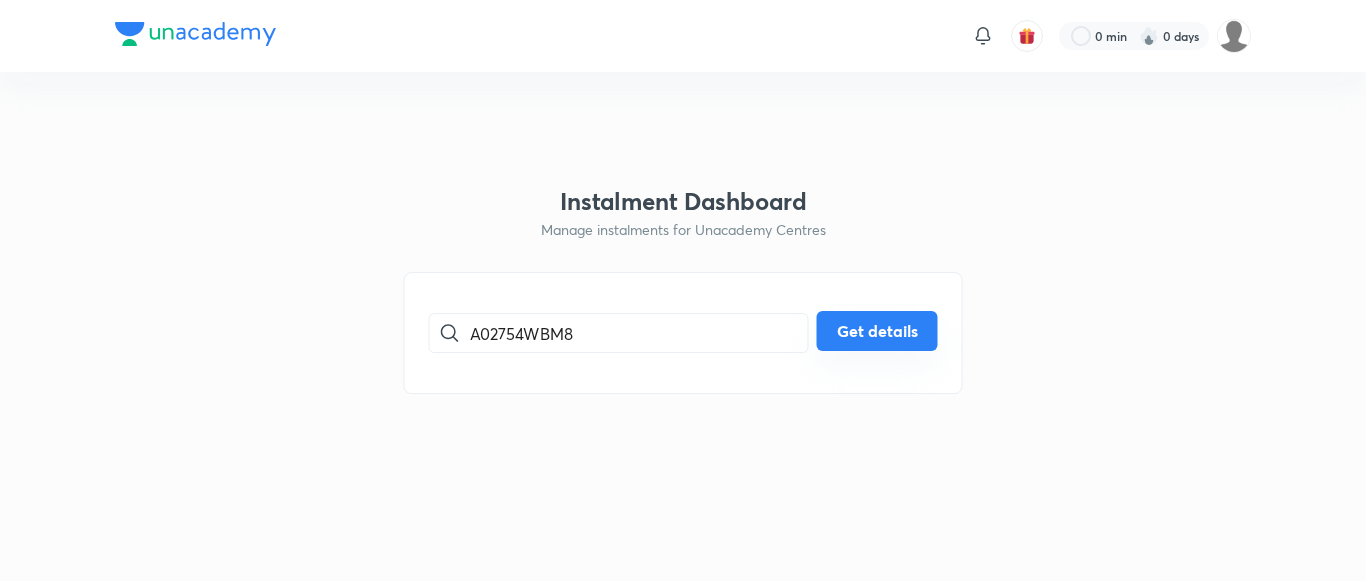 click on "Get details" at bounding box center (877, 331) 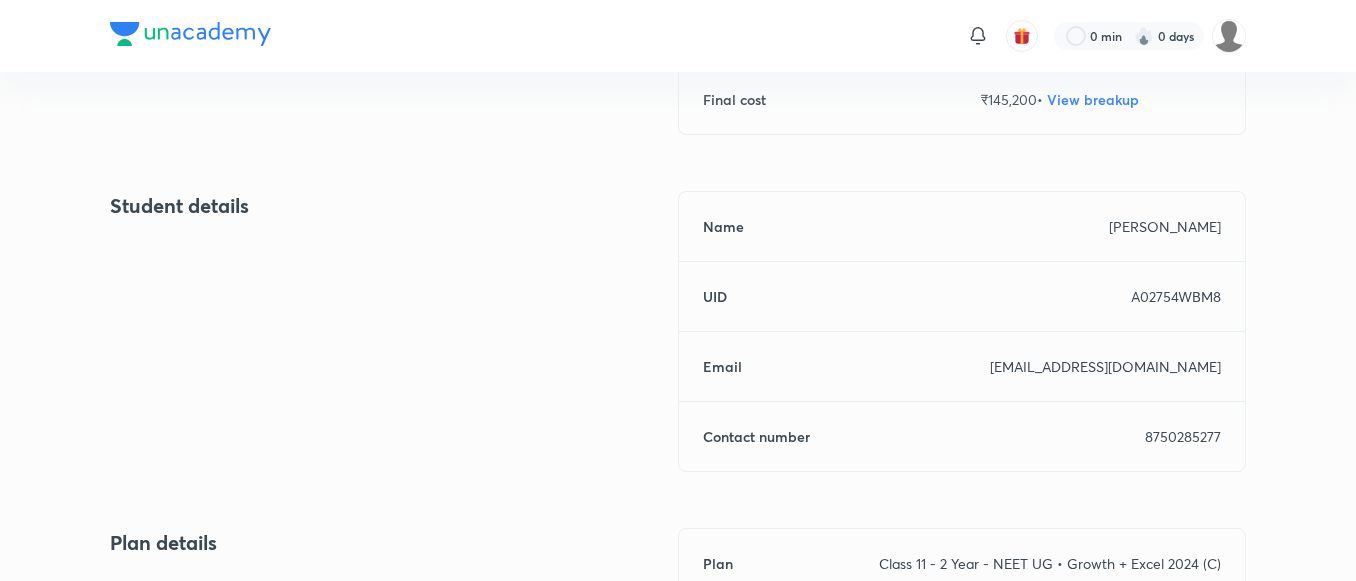 scroll, scrollTop: 1148, scrollLeft: 0, axis: vertical 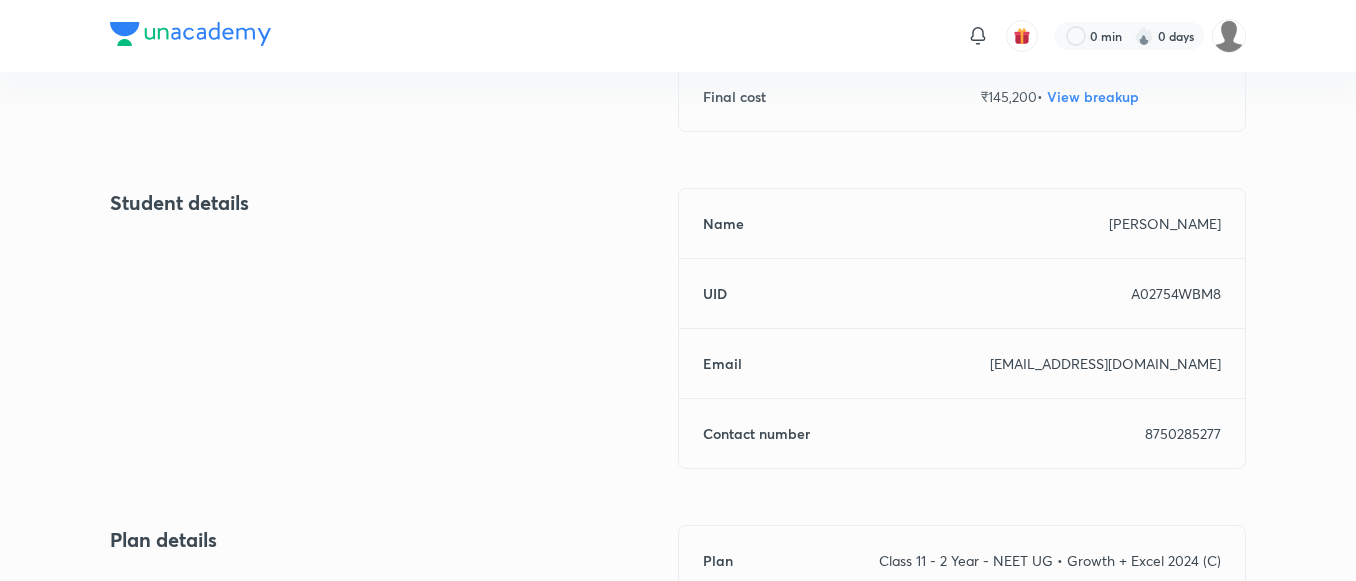 click on "Name [PERSON_NAME]" at bounding box center (962, 223) 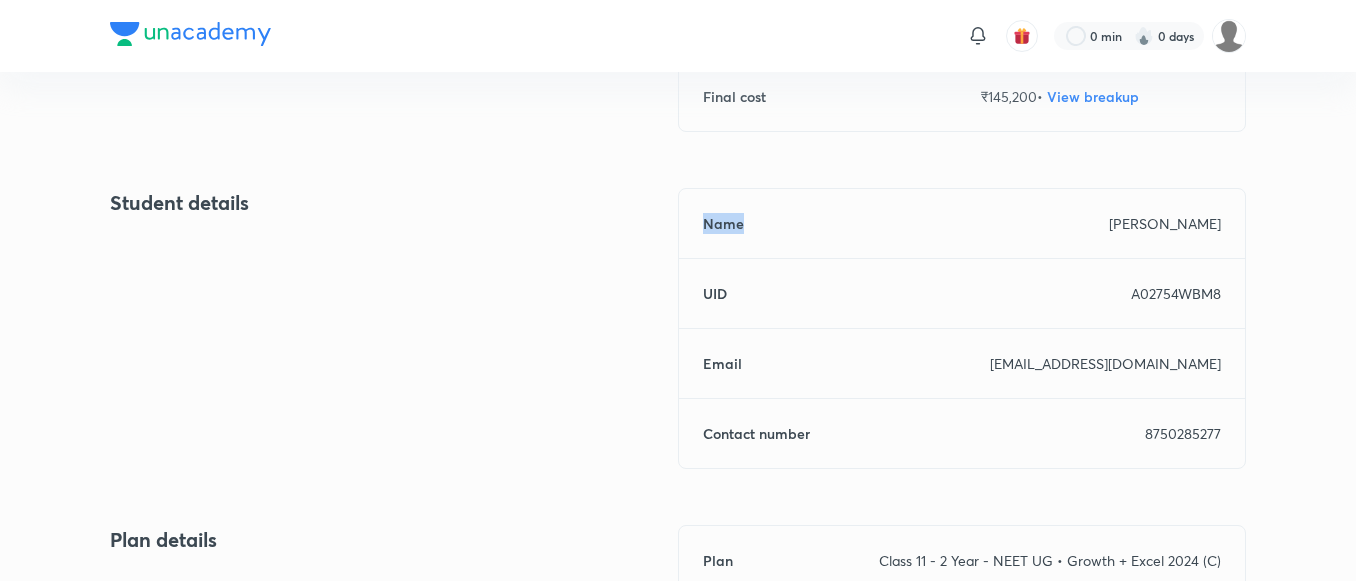 click on "Name [PERSON_NAME]" at bounding box center (962, 223) 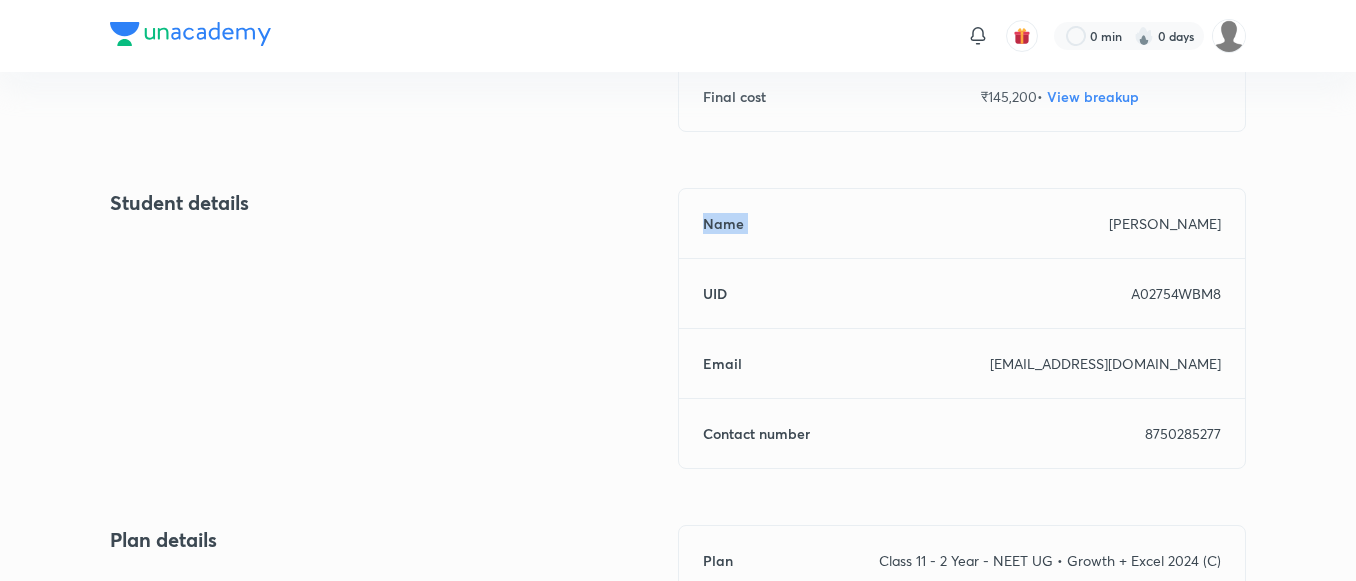 click on "Name [PERSON_NAME]" at bounding box center (962, 223) 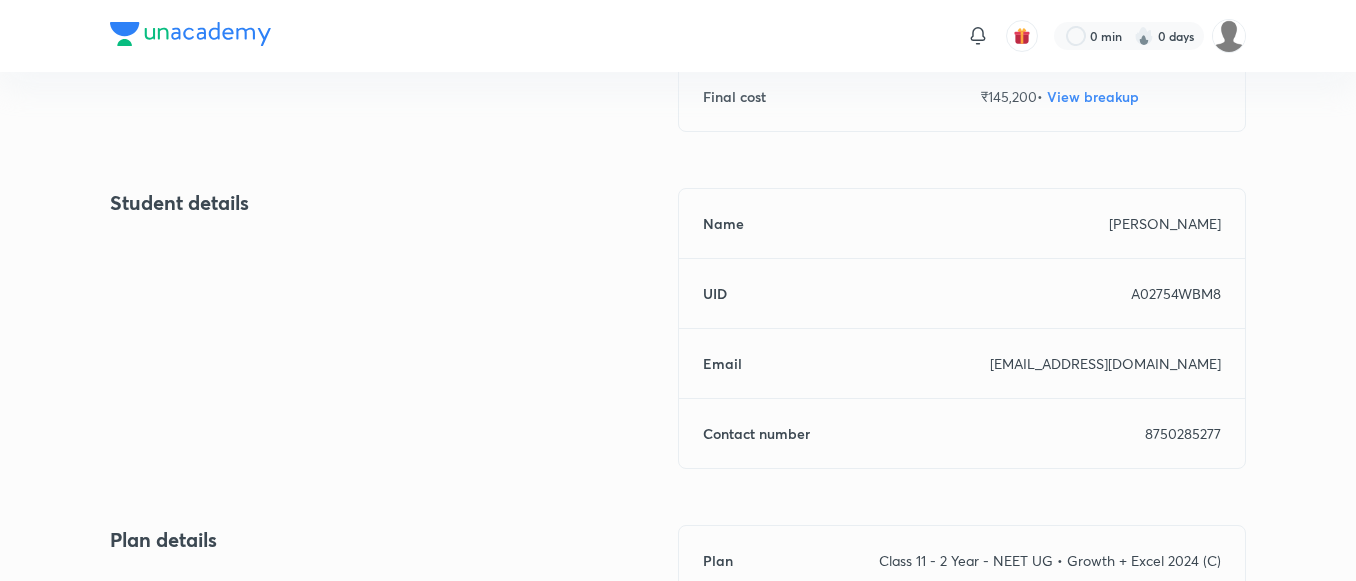 click on "Student details" at bounding box center [394, 340] 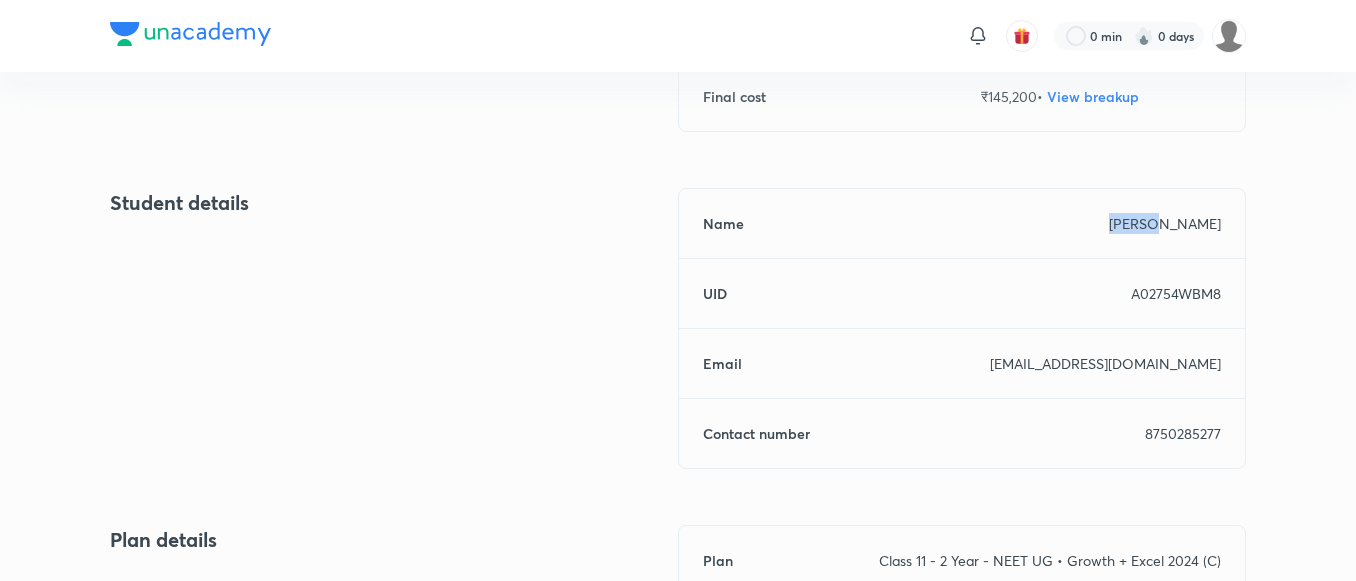 click on "[PERSON_NAME]" at bounding box center [1165, 223] 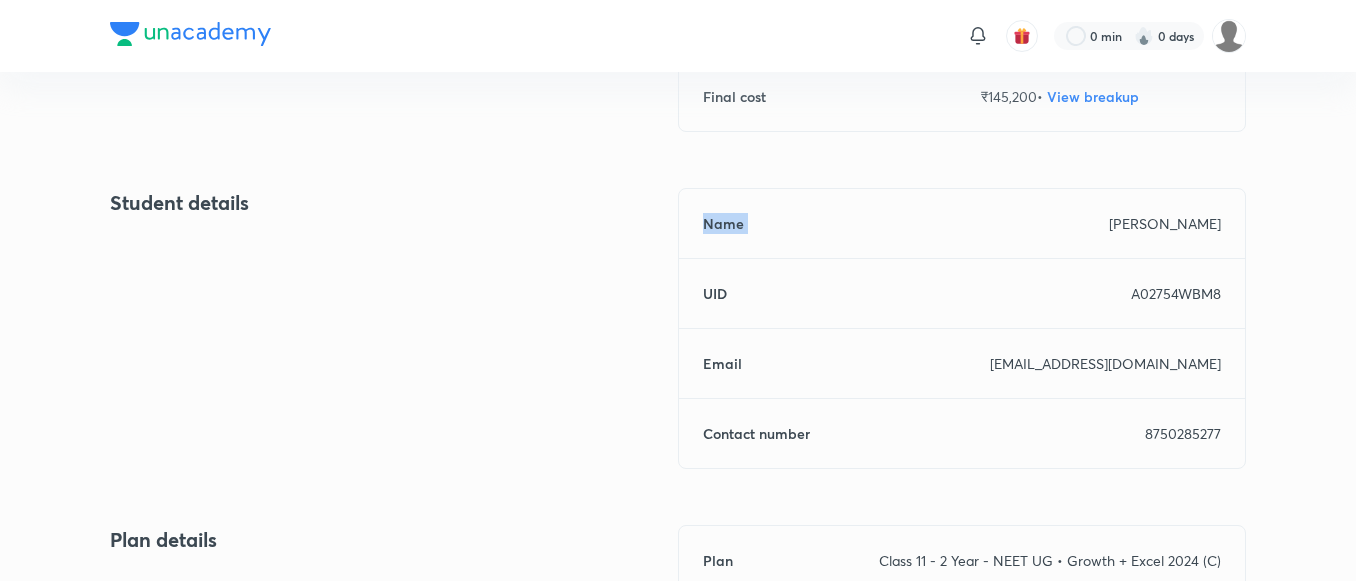 click on "[PERSON_NAME]" at bounding box center (1165, 223) 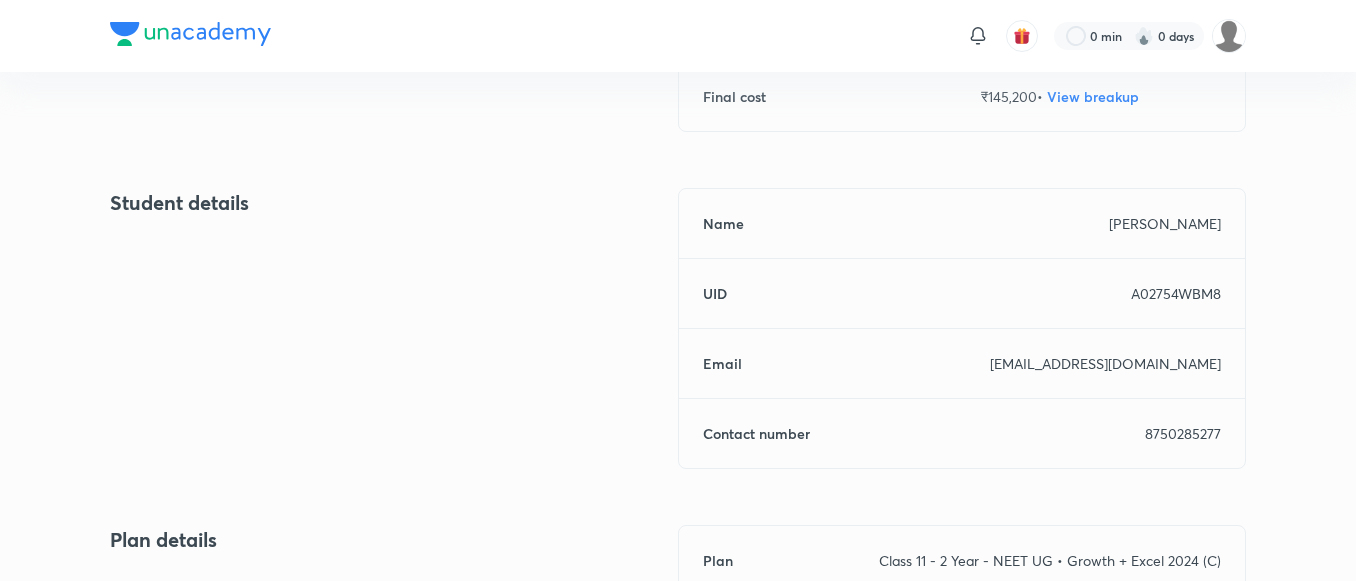 click on "8750285277" at bounding box center (1183, 433) 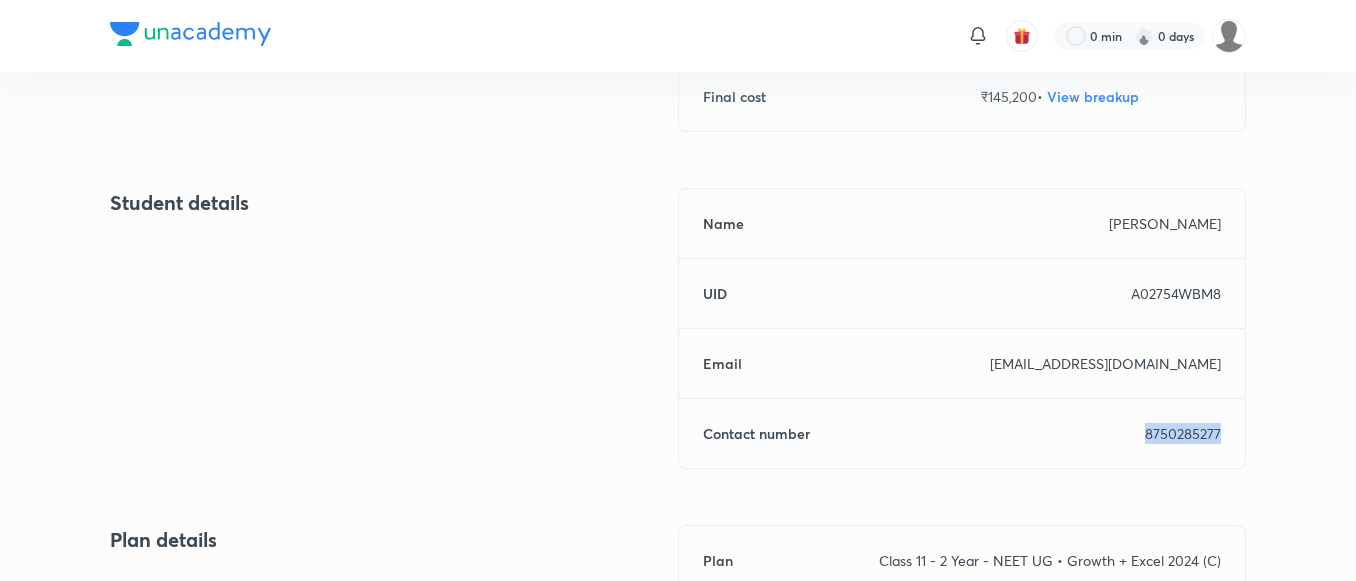 click on "8750285277" at bounding box center [1183, 433] 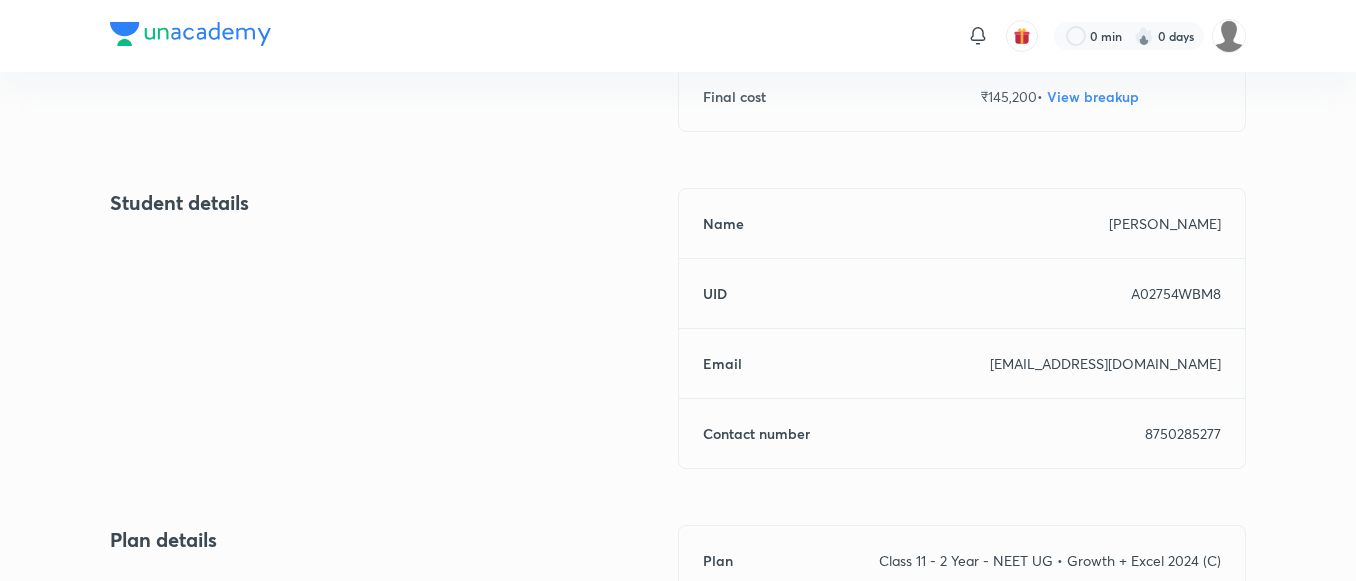 click on "Class 11 - 2 Year - NEET UG • Growth + Excel 2024 (C)" at bounding box center [1050, 560] 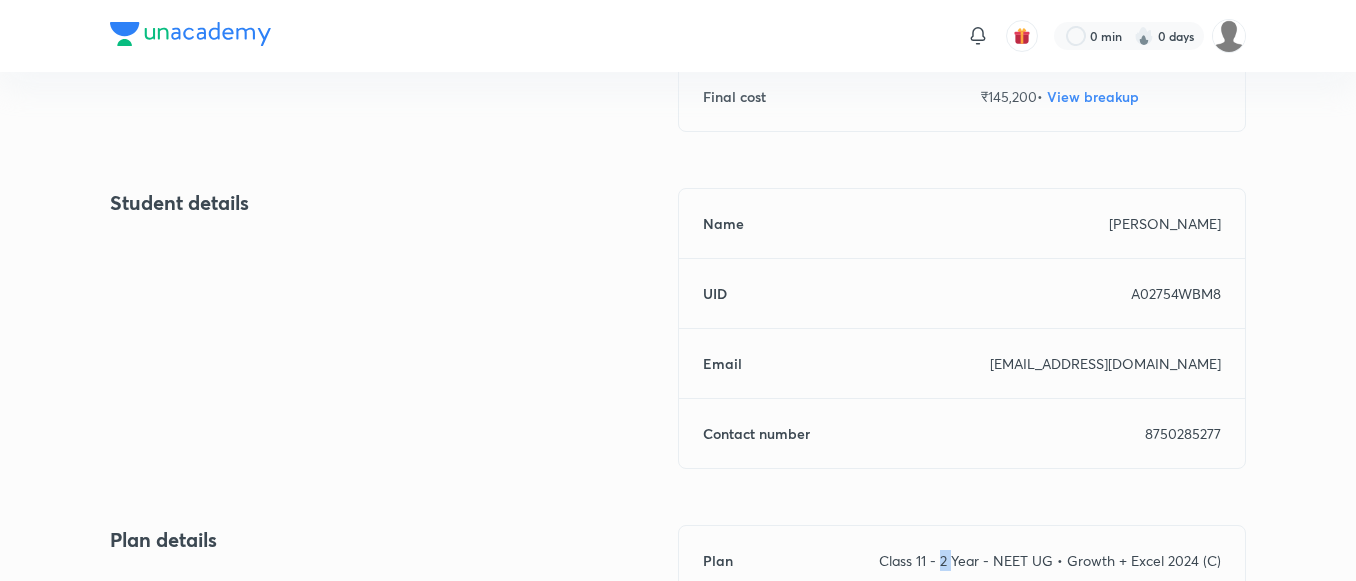click on "Class 11 - 2 Year - NEET UG • Growth + Excel 2024 (C)" at bounding box center (1050, 560) 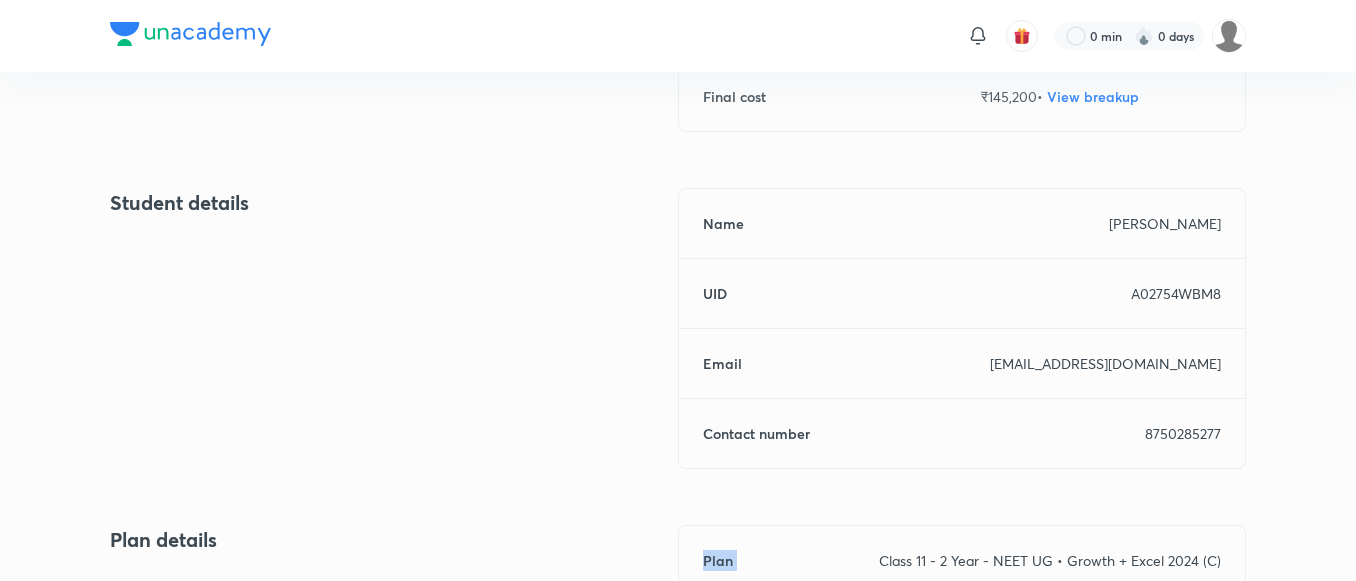 click on "Class 11 - 2 Year - NEET UG • Growth + Excel 2024 (C)" at bounding box center [1050, 560] 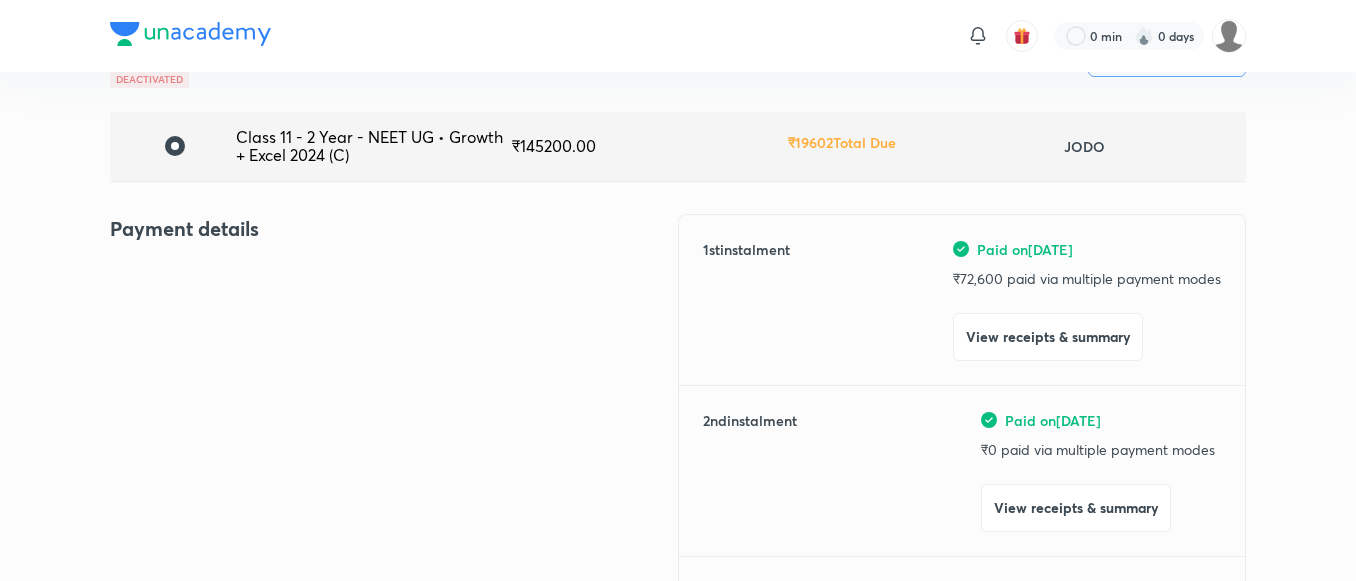scroll, scrollTop: 0, scrollLeft: 0, axis: both 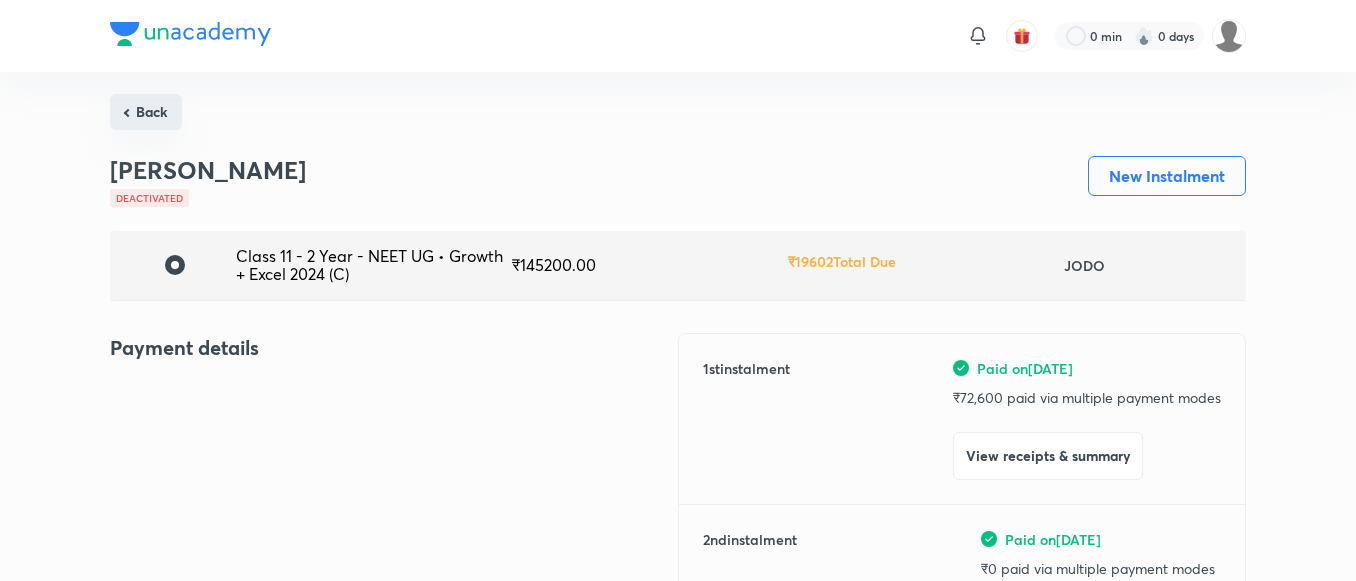click on "Back" at bounding box center (146, 112) 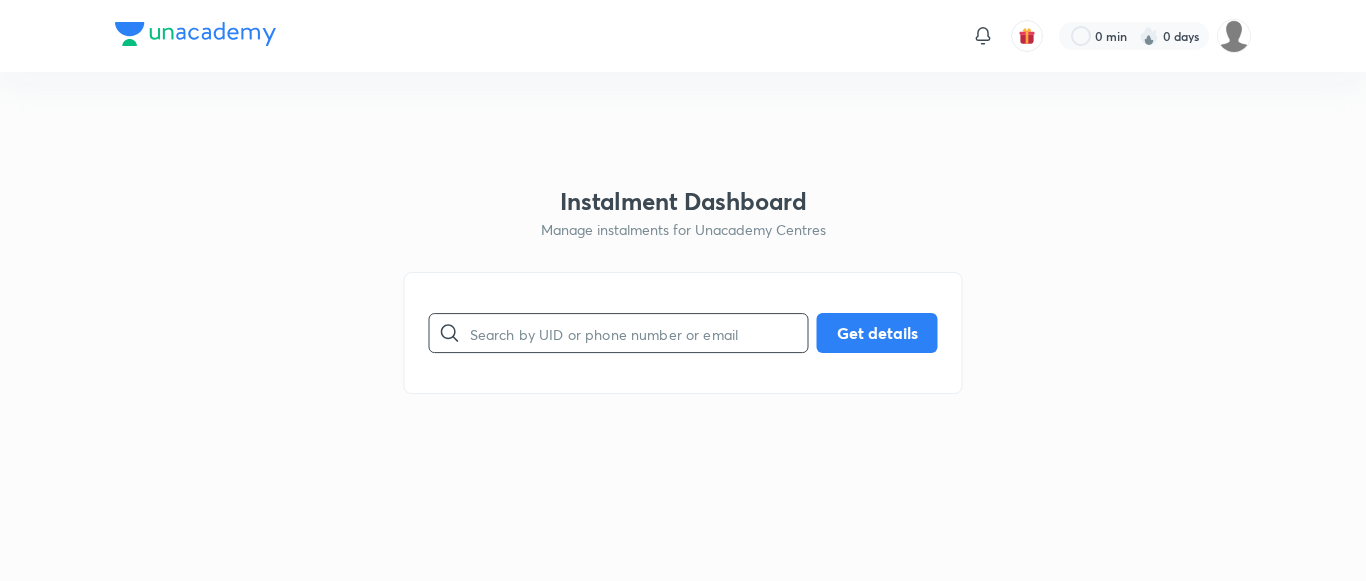 click at bounding box center (639, 333) 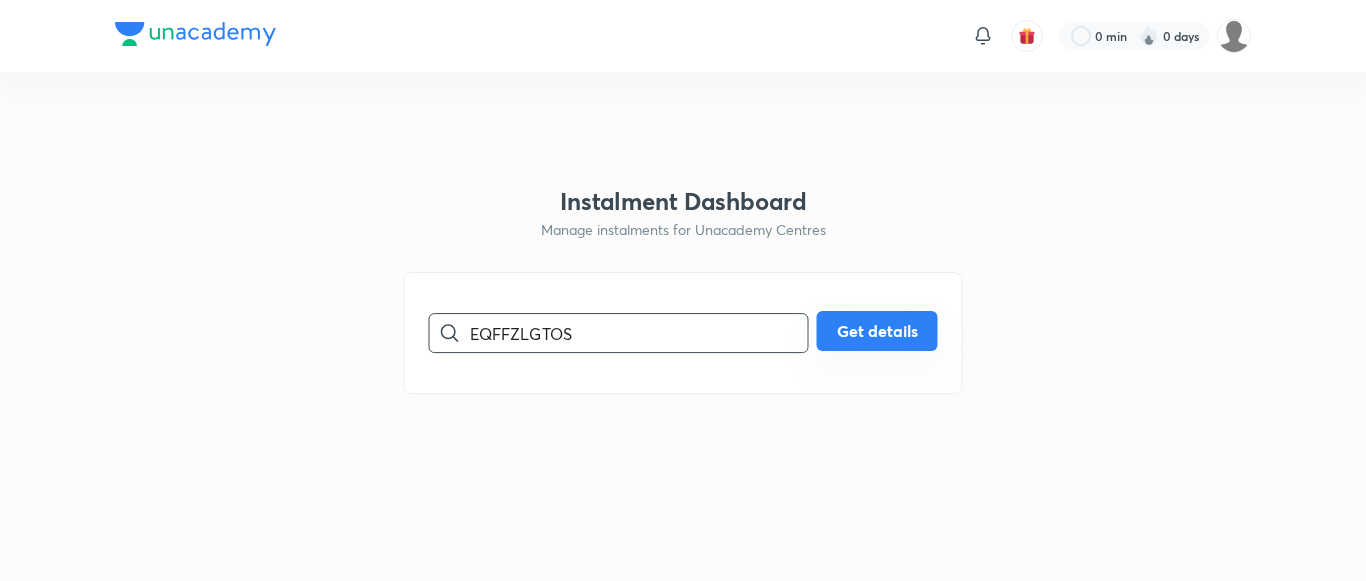 type on "EQFFZLGTOS" 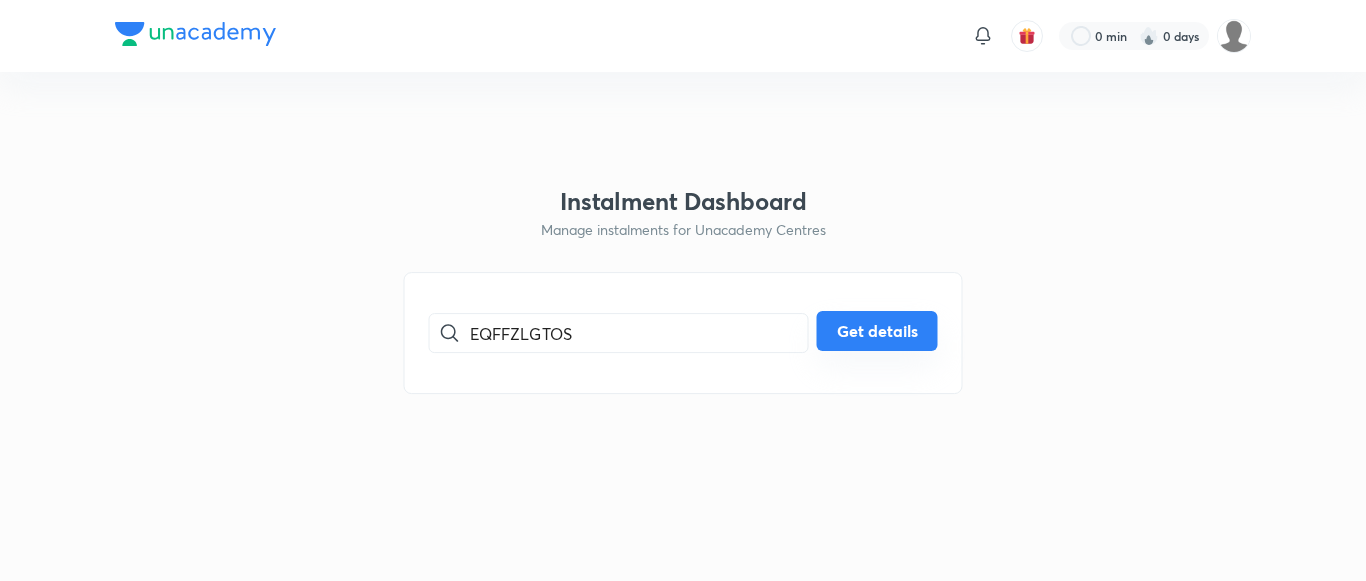 click on "Get details" at bounding box center (877, 331) 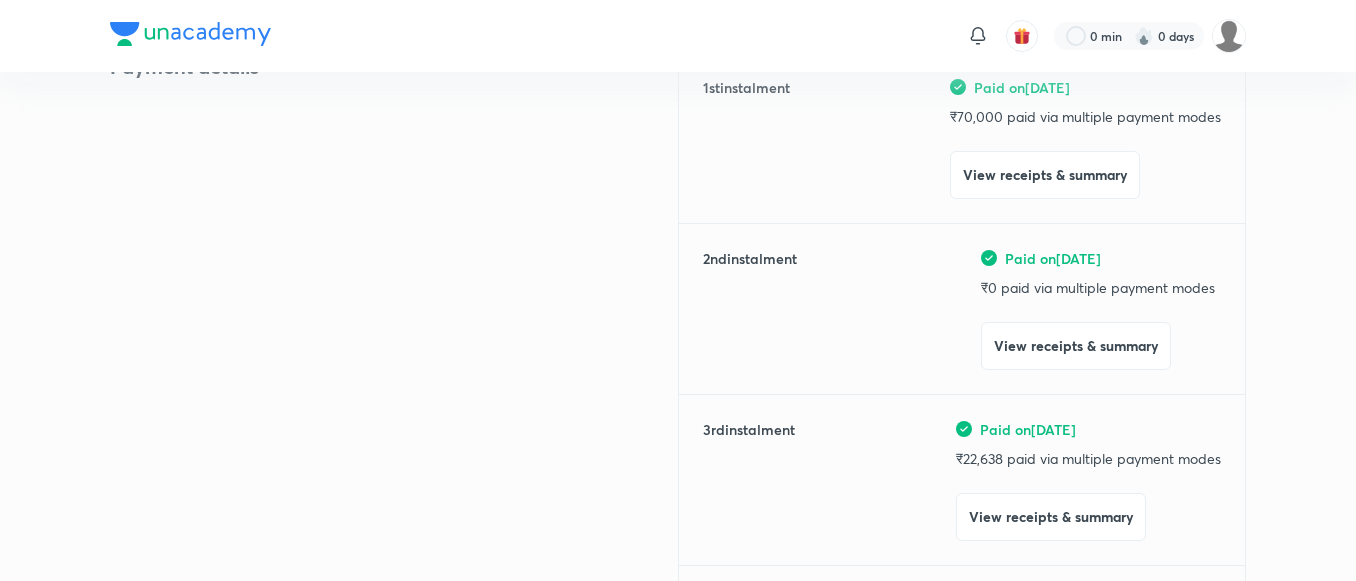 scroll, scrollTop: 0, scrollLeft: 0, axis: both 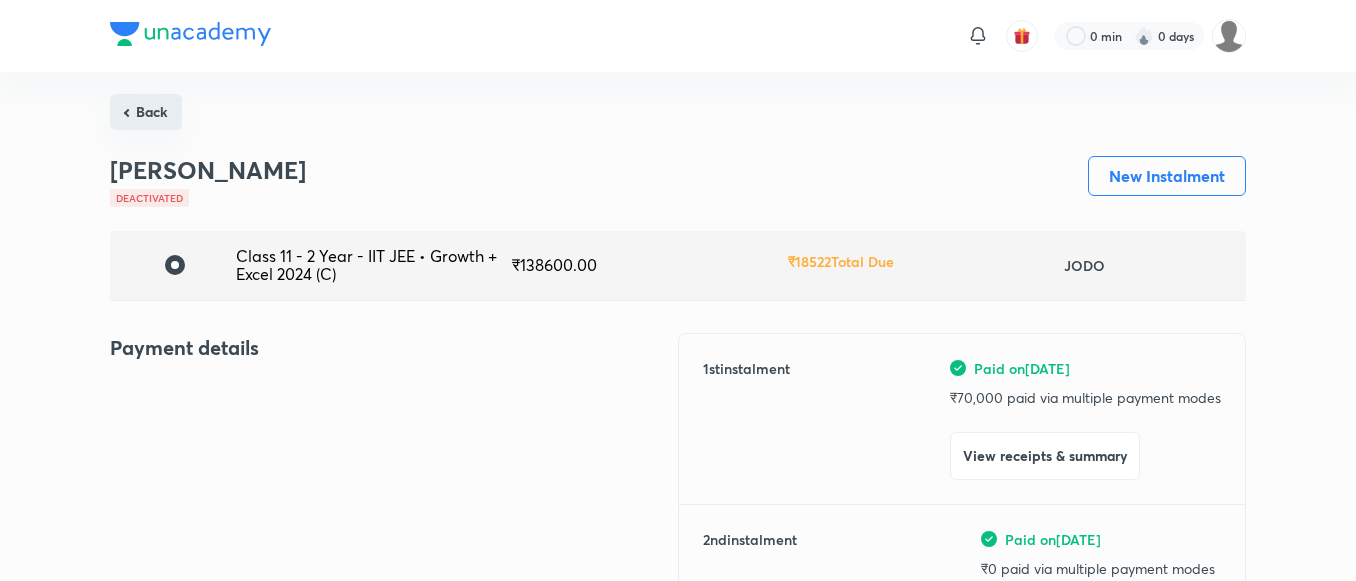 click on "Back" at bounding box center (146, 112) 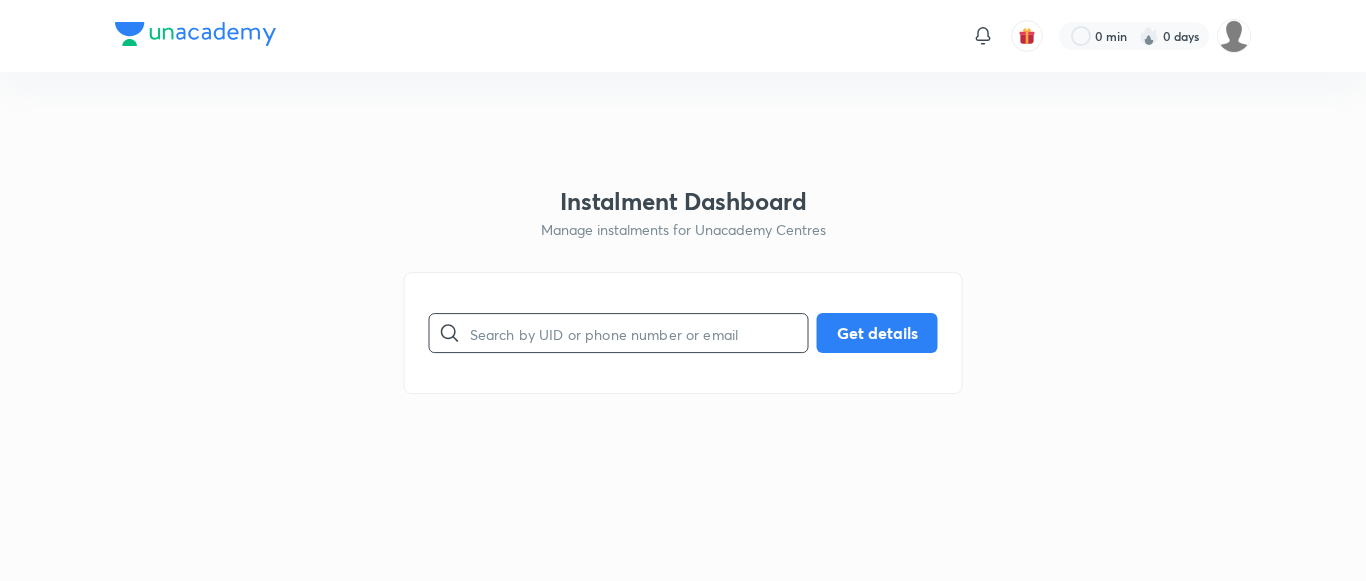 click at bounding box center (639, 333) 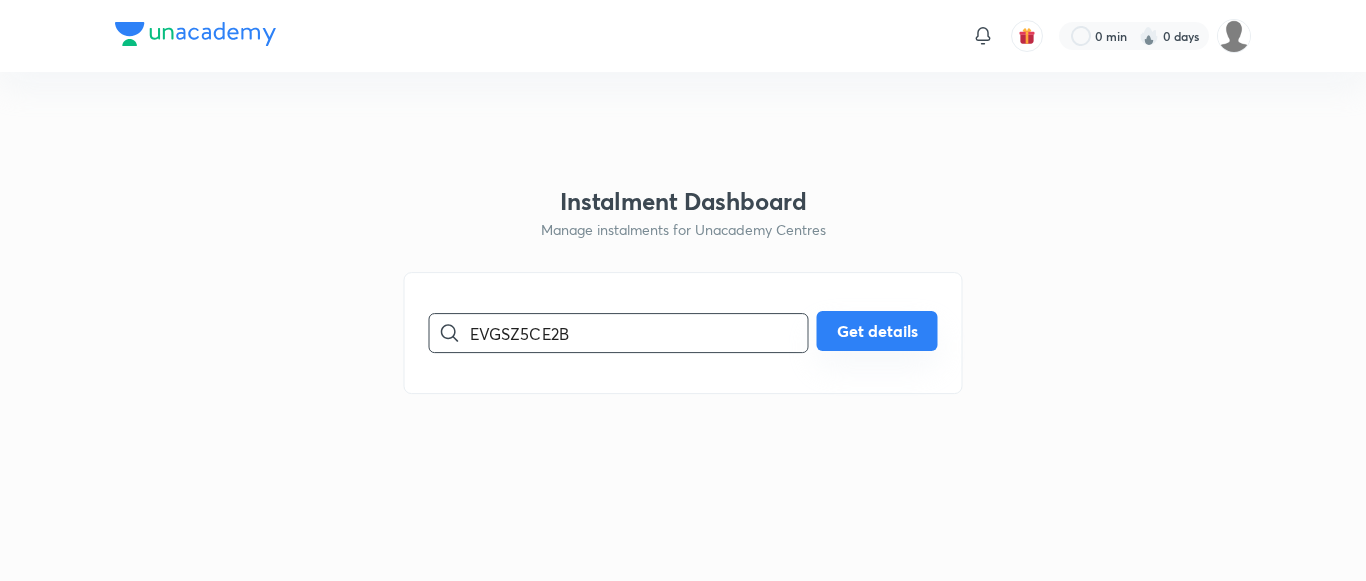type on "EVGSZ5CE2B" 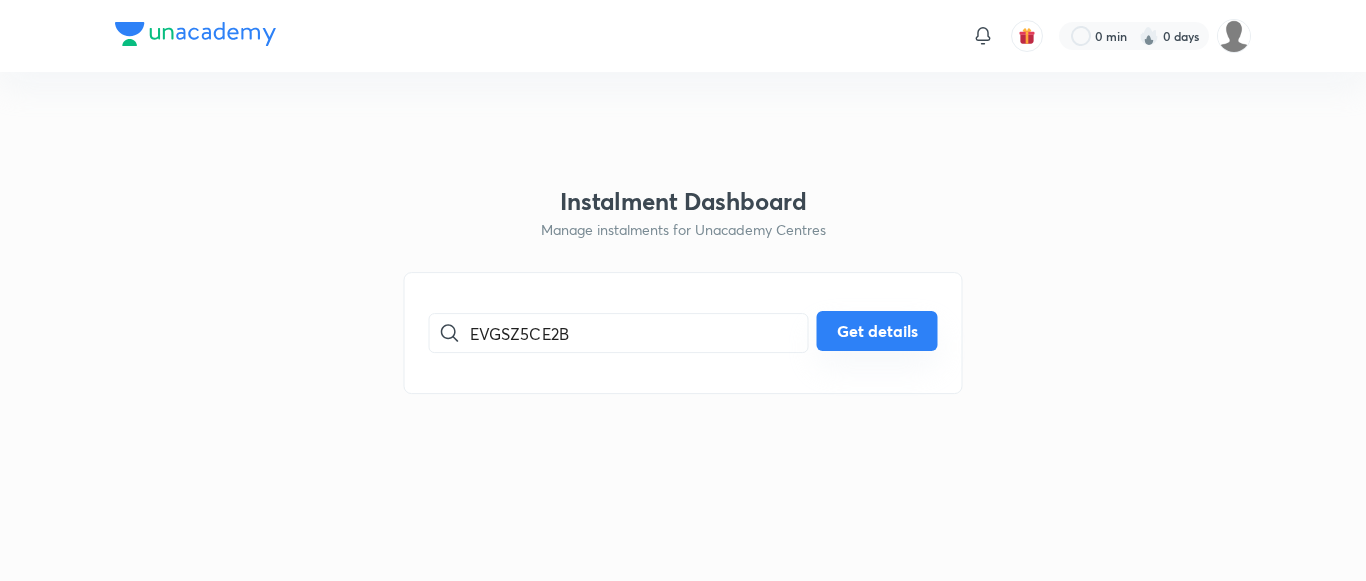 click on "Get details" at bounding box center (877, 331) 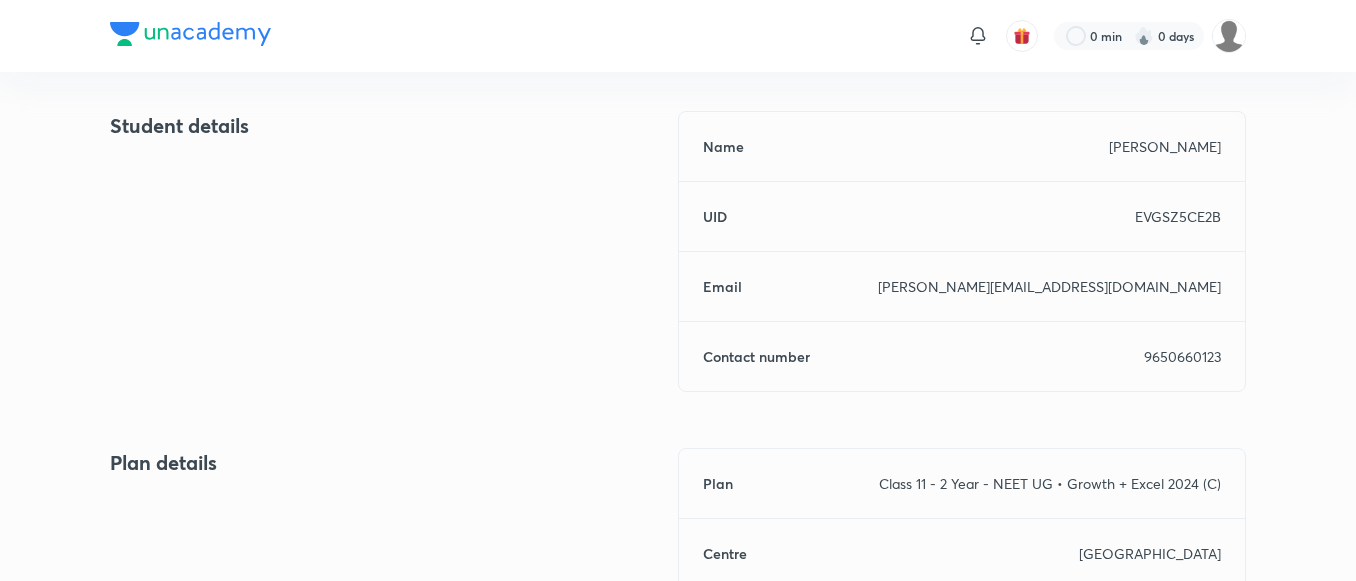 scroll, scrollTop: 1224, scrollLeft: 0, axis: vertical 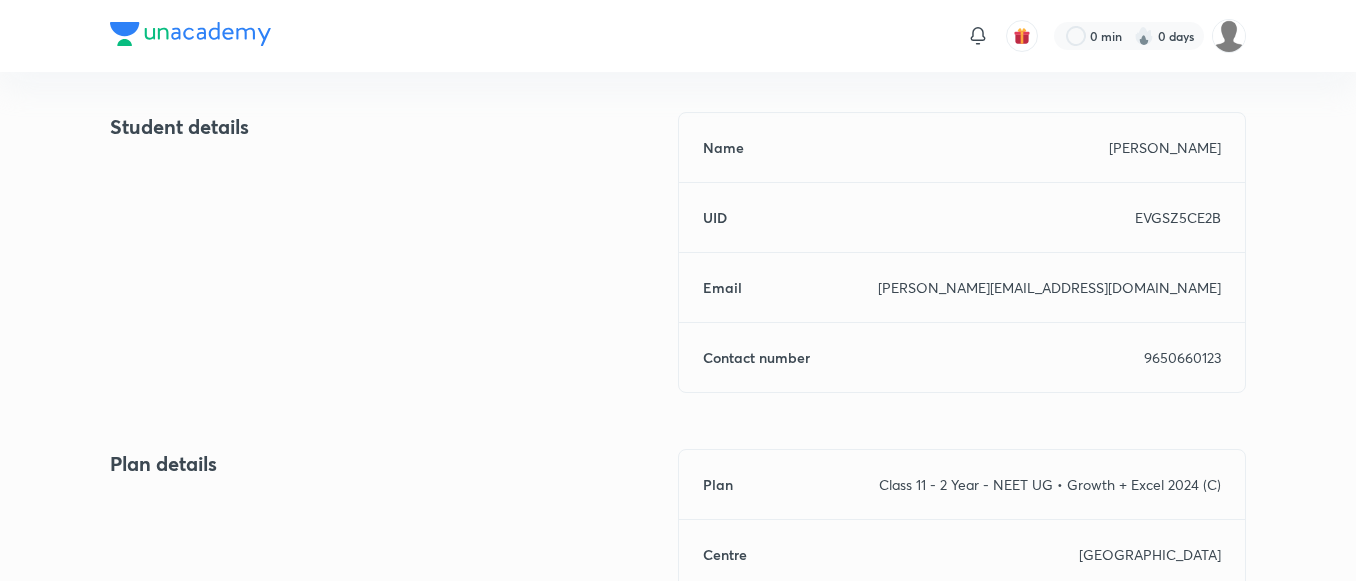 click on "9650660123" at bounding box center (1182, 357) 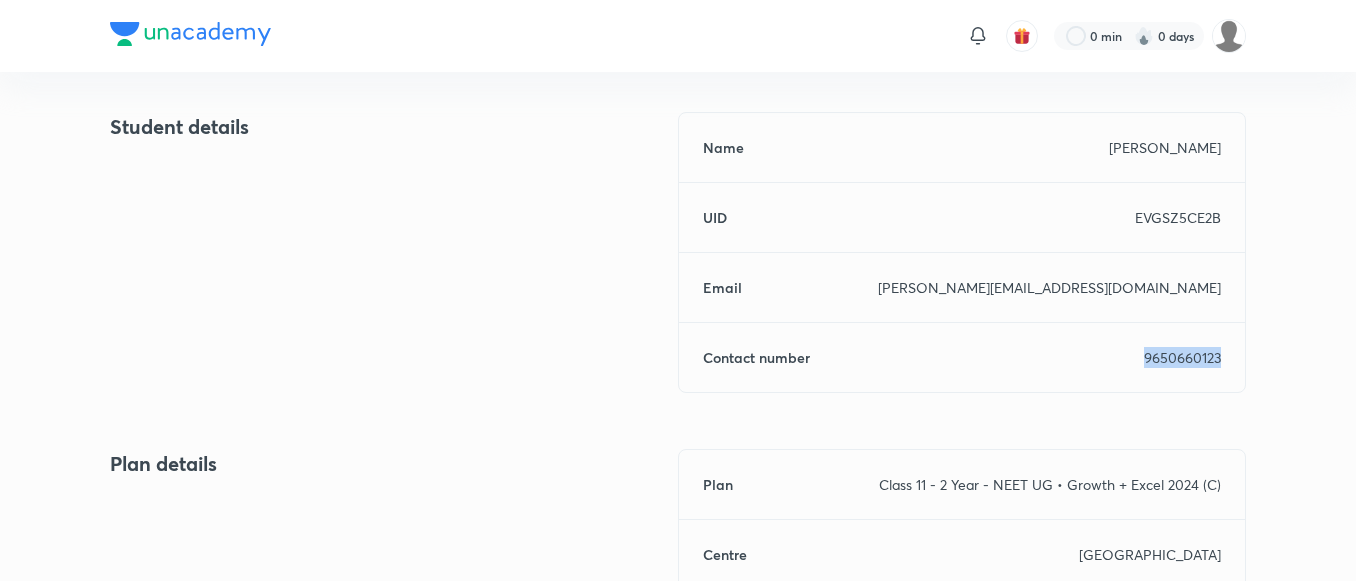 click on "9650660123" at bounding box center (1182, 357) 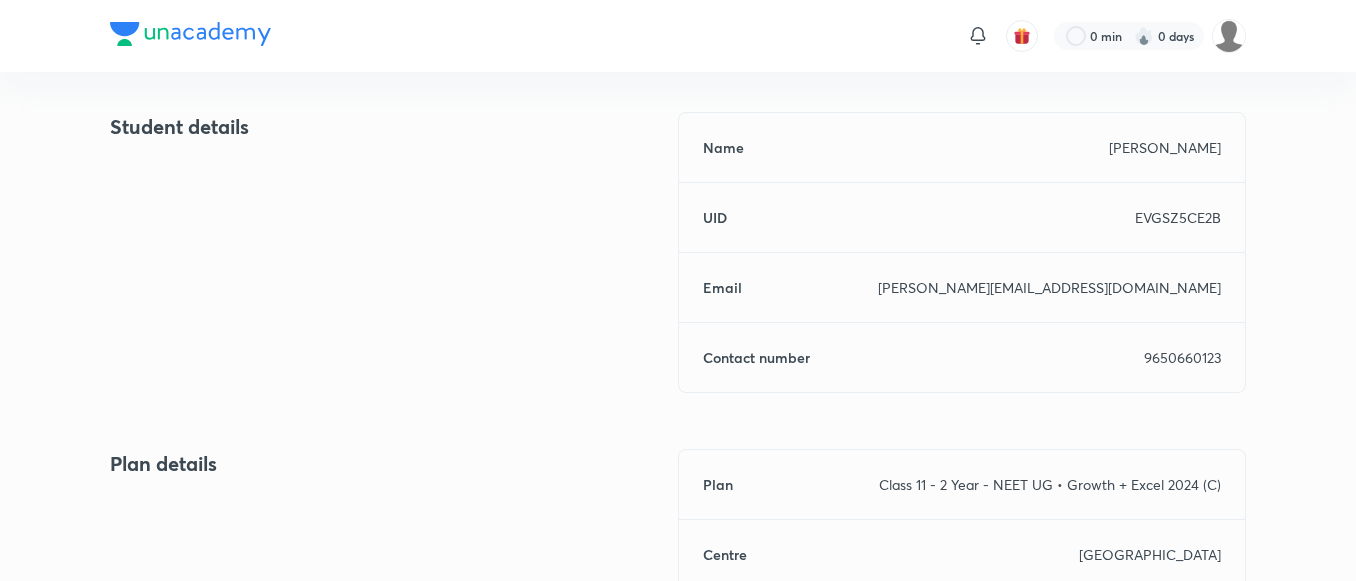 click on "Class 11 - 2 Year - NEET UG • Growth + Excel 2024 (C)" at bounding box center (1050, 484) 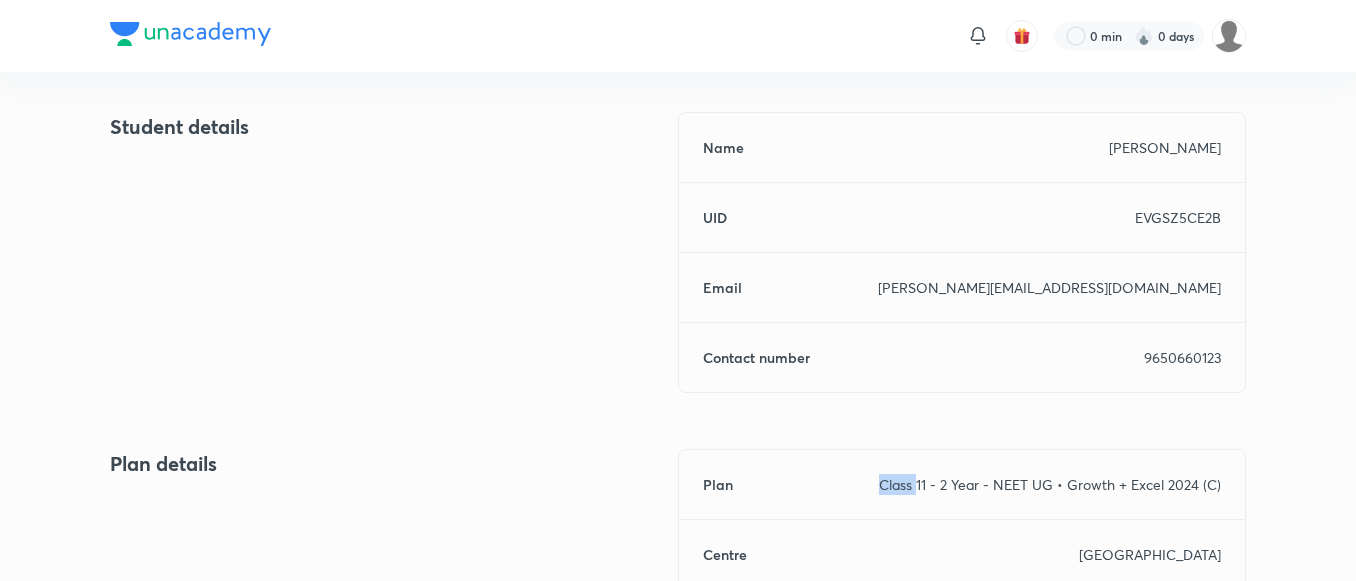 click on "Class 11 - 2 Year - NEET UG • Growth + Excel 2024 (C)" at bounding box center [1050, 484] 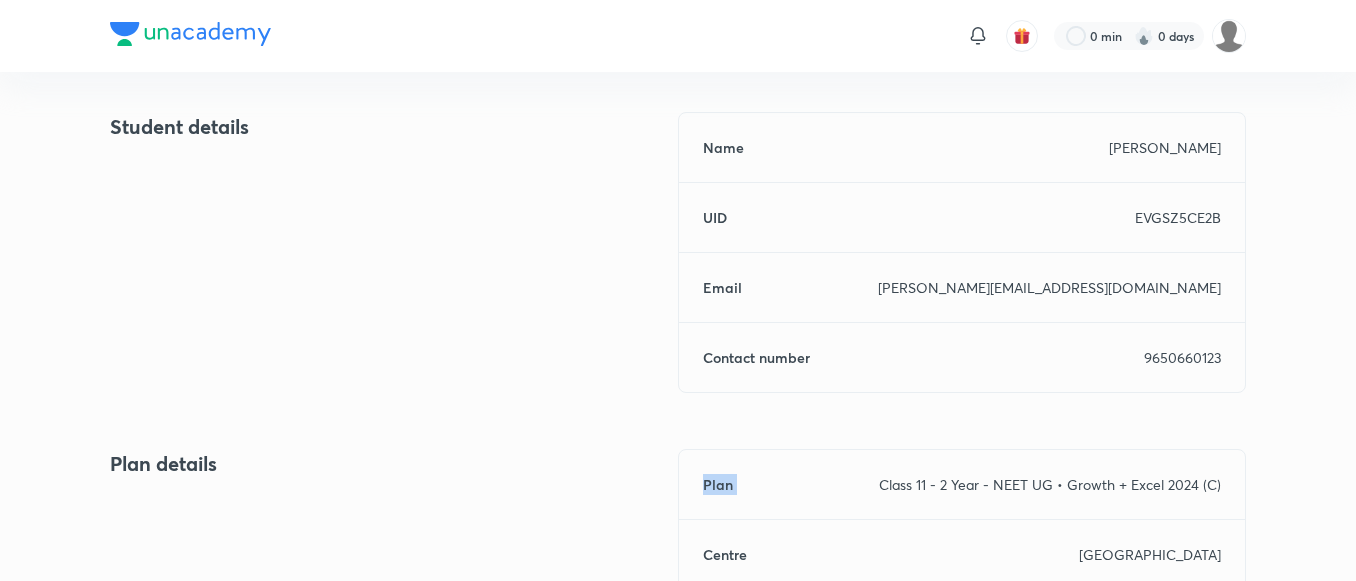 click on "Class 11 - 2 Year - NEET UG • Growth + Excel 2024 (C)" at bounding box center [1050, 484] 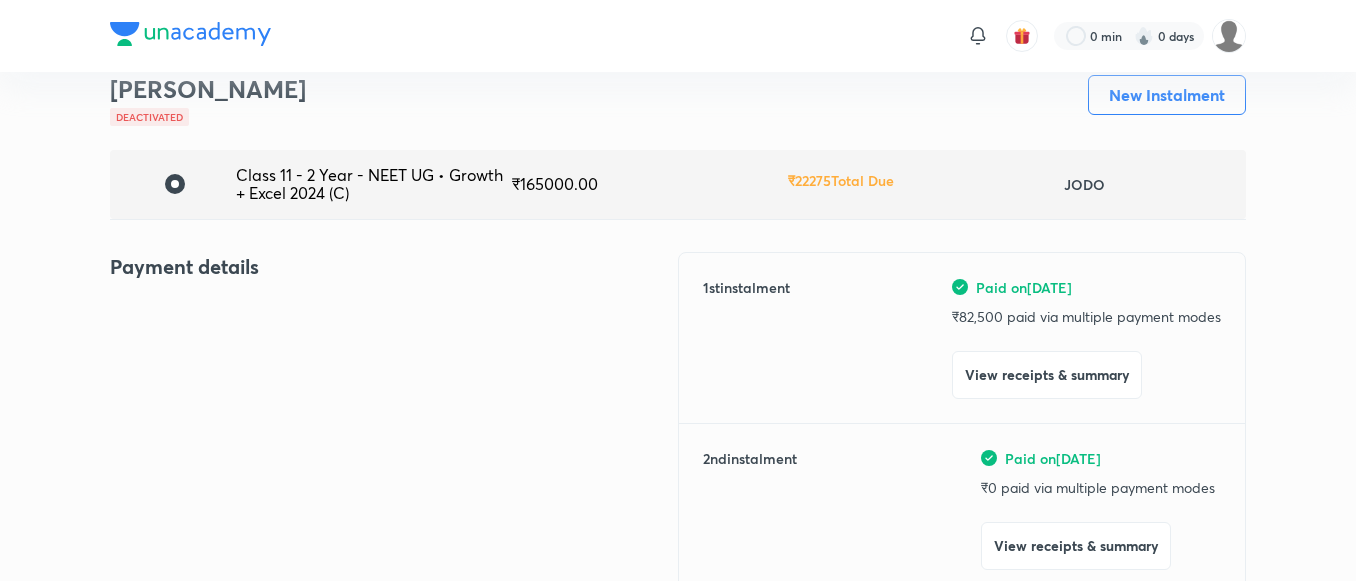 scroll, scrollTop: 0, scrollLeft: 0, axis: both 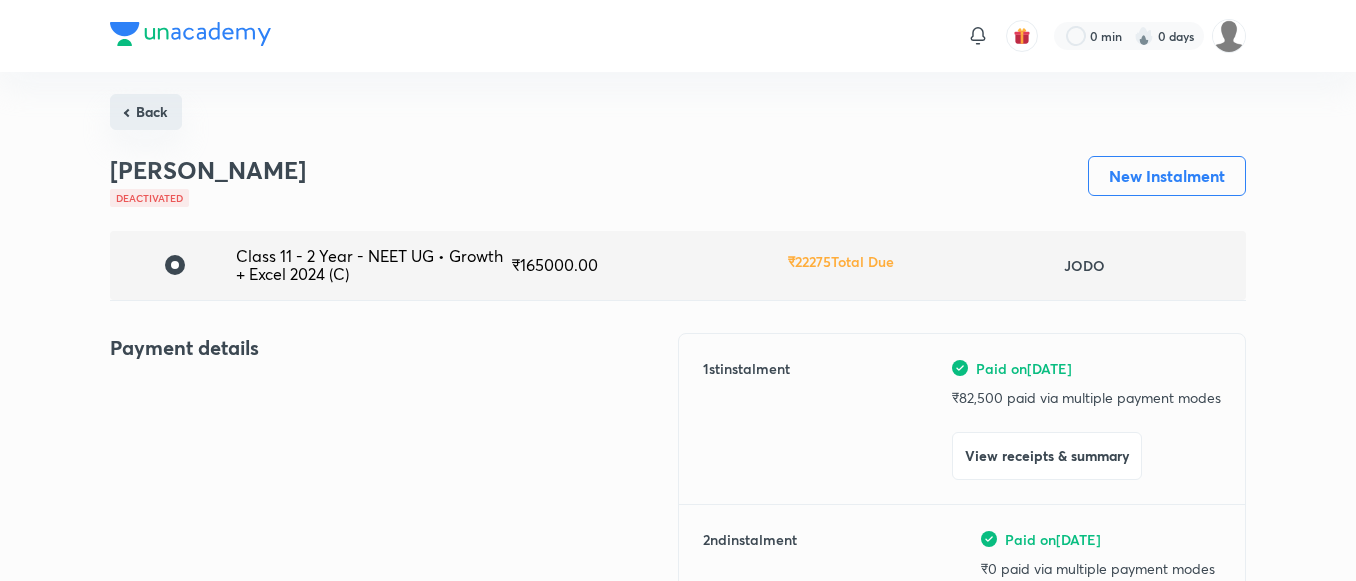 click on "Back" at bounding box center (146, 112) 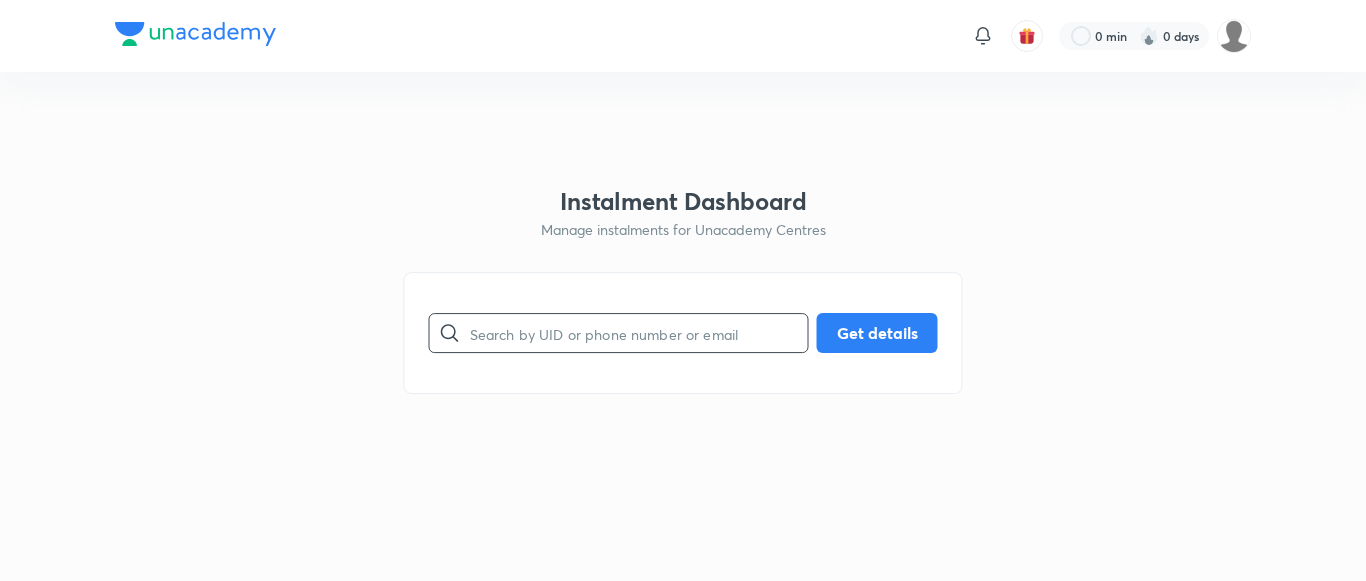 click at bounding box center [639, 333] 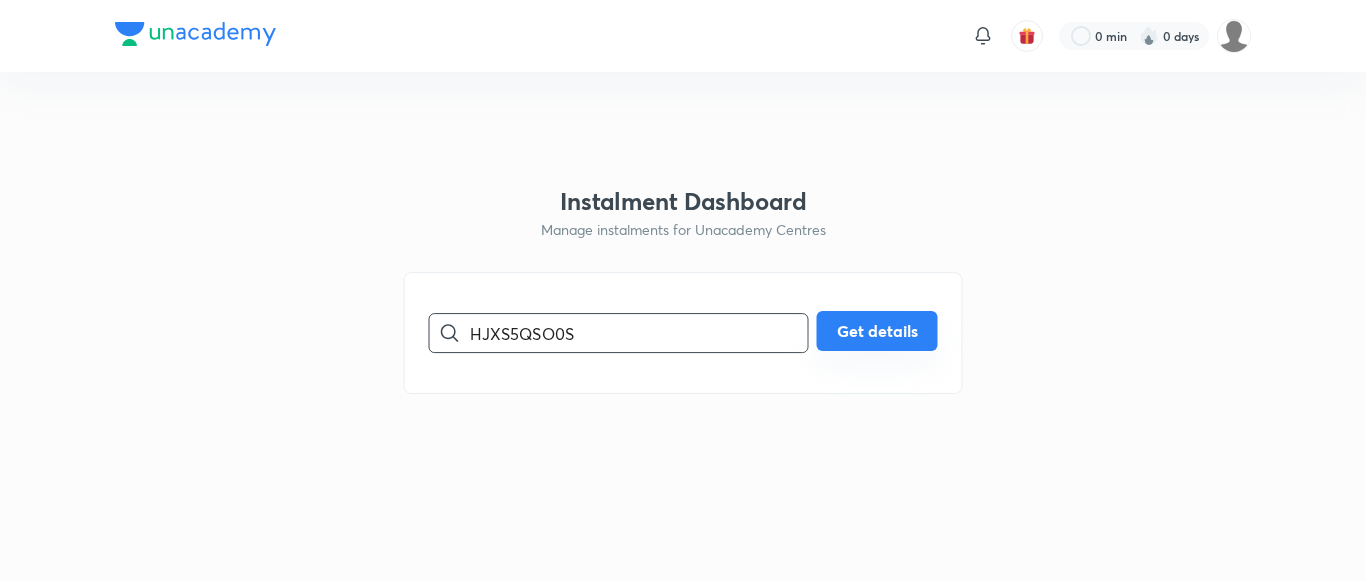 type on "HJXS5QSO0S" 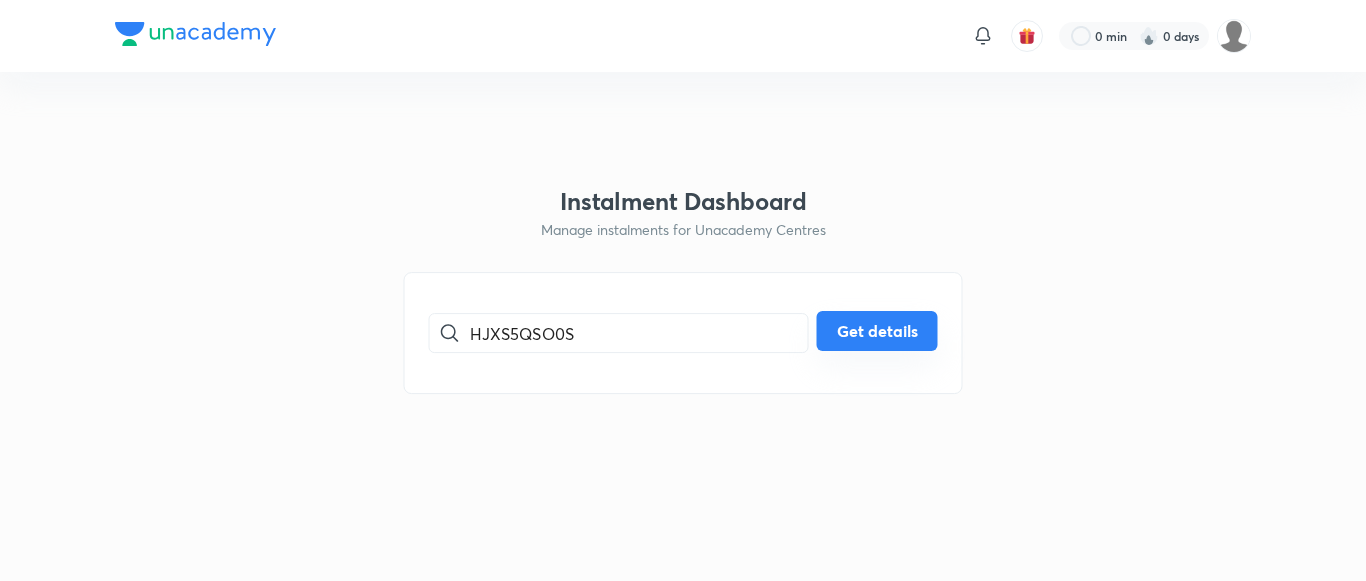 click on "Get details" at bounding box center (877, 331) 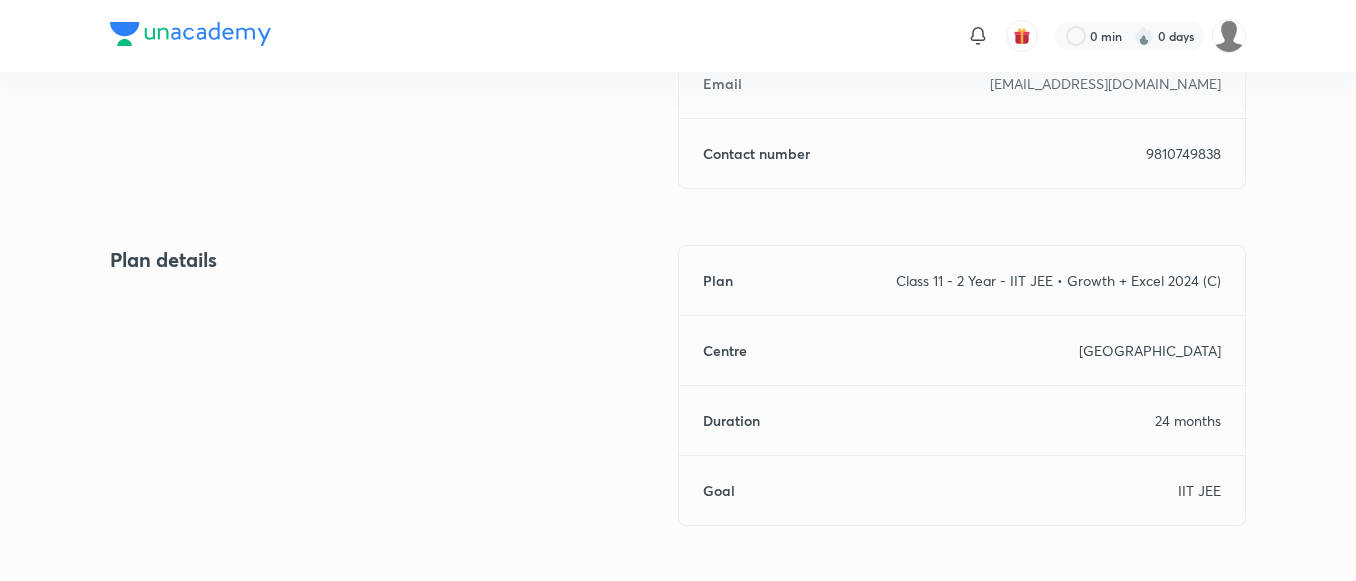 scroll, scrollTop: 1427, scrollLeft: 0, axis: vertical 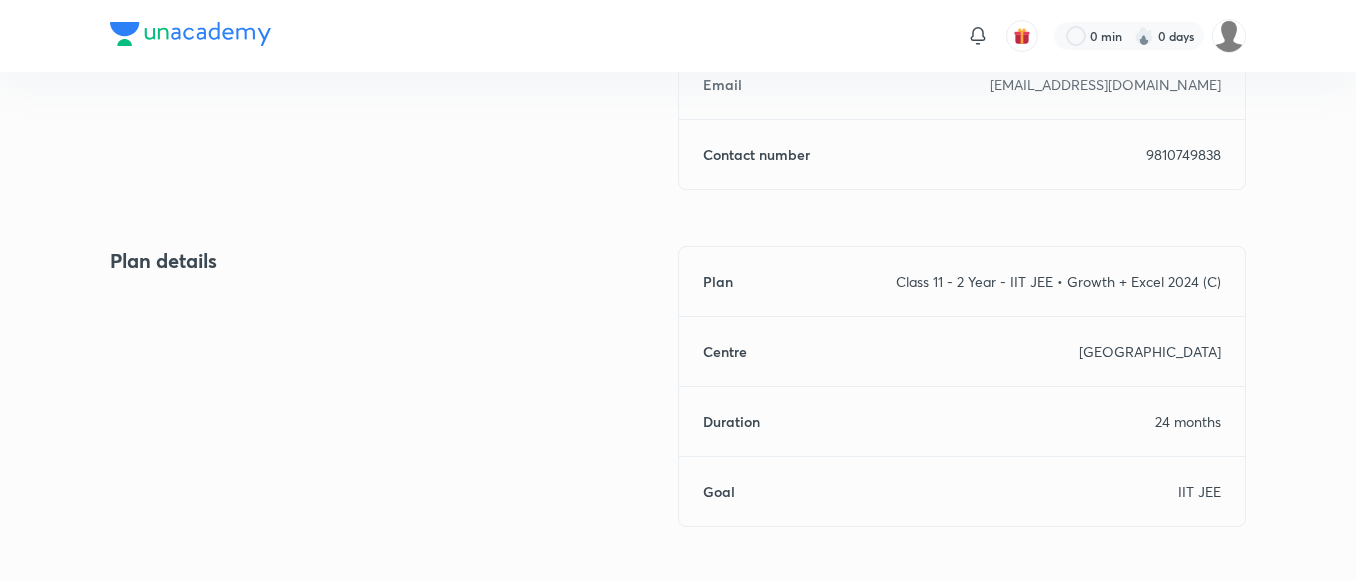 click on "9810749838" at bounding box center [1183, 154] 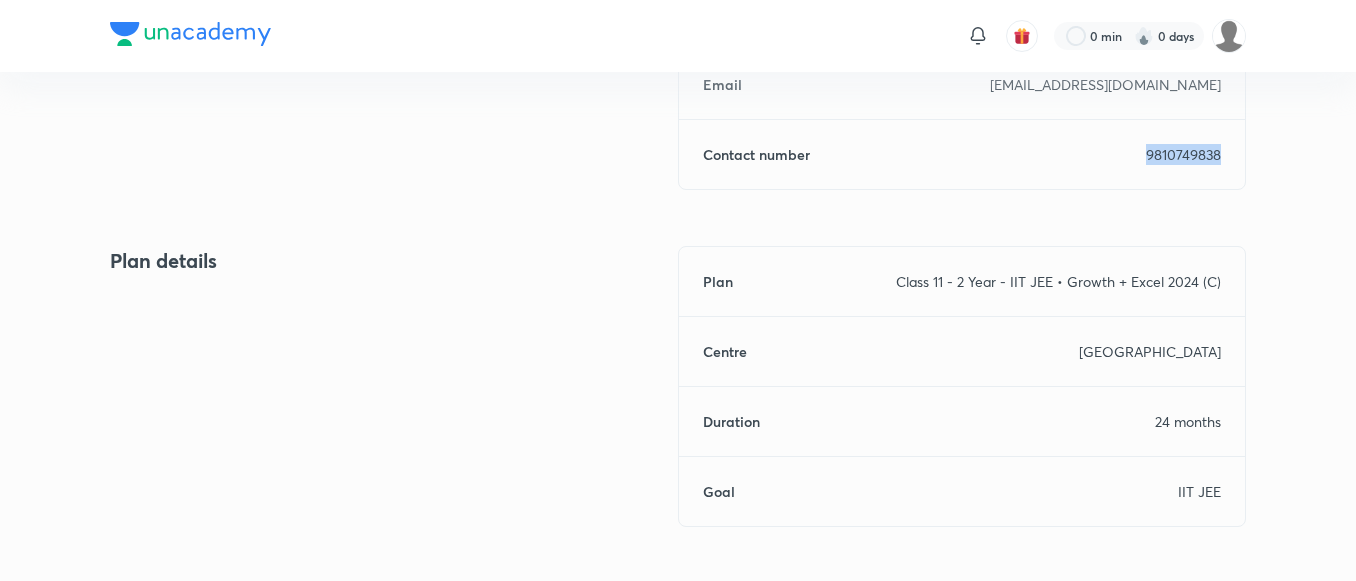 click on "9810749838" at bounding box center [1183, 154] 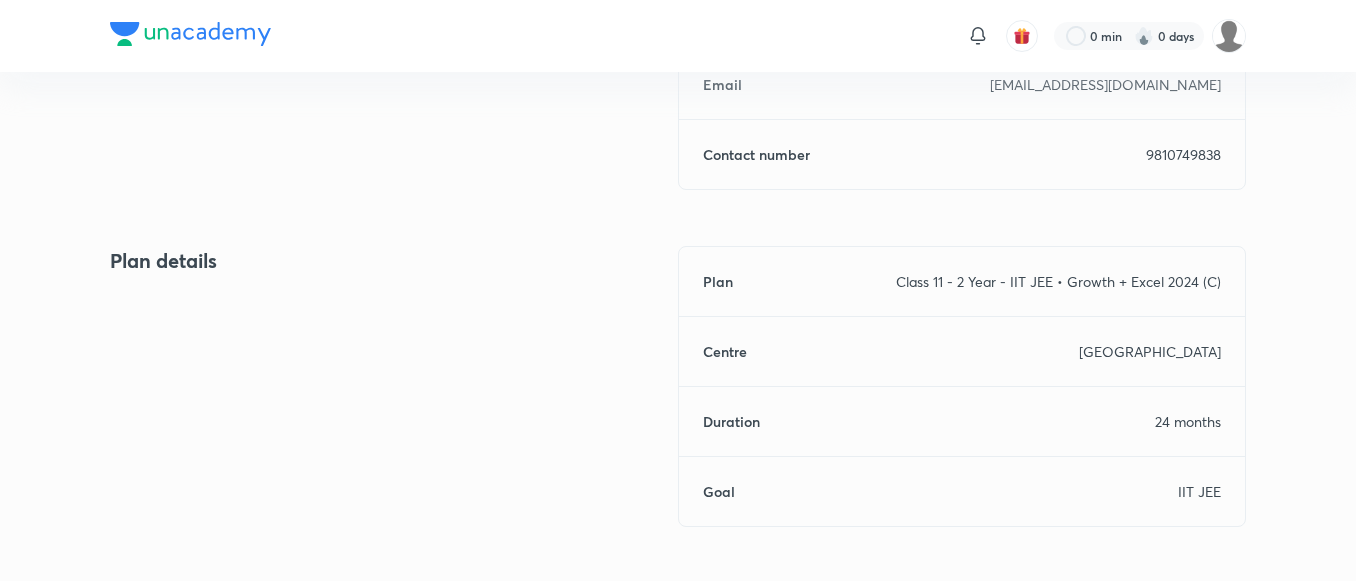 click on "Plan  Class 11 - 2 Year - IIT JEE • Growth + Excel 2024 (C) Centre [GEOGRAPHIC_DATA] Duration 24 months Goal IIT JEE" at bounding box center (962, 386) 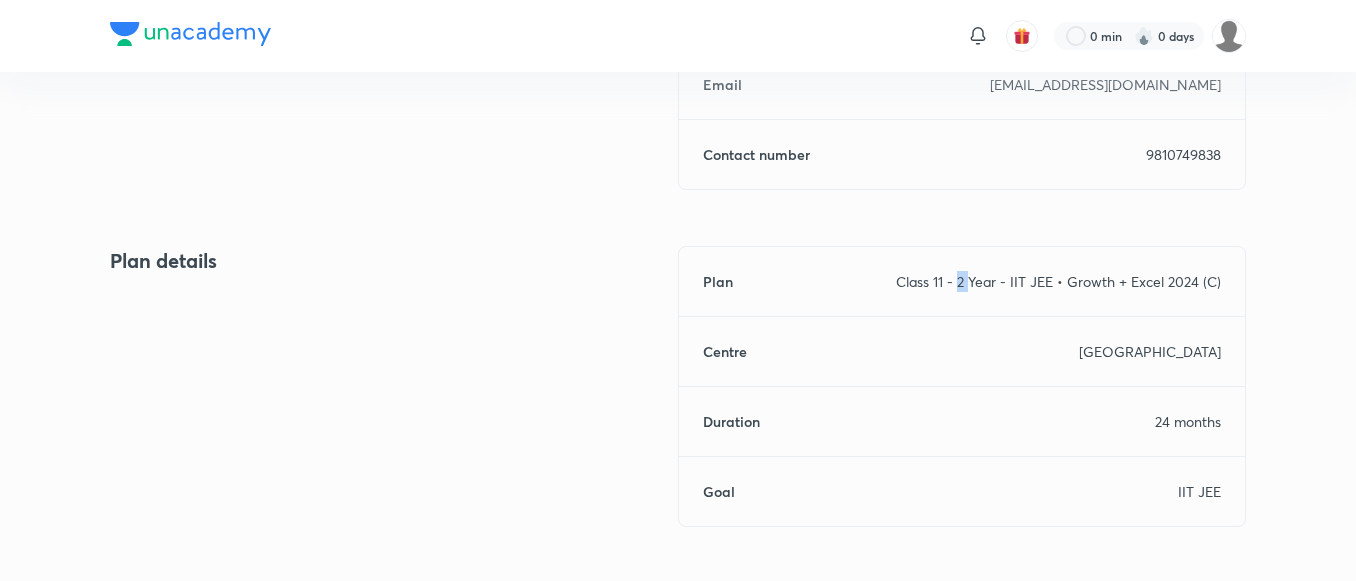 click on "Plan  Class 11 - 2 Year - IIT JEE • Growth + Excel 2024 (C) Centre [GEOGRAPHIC_DATA] Duration 24 months Goal IIT JEE" at bounding box center [962, 386] 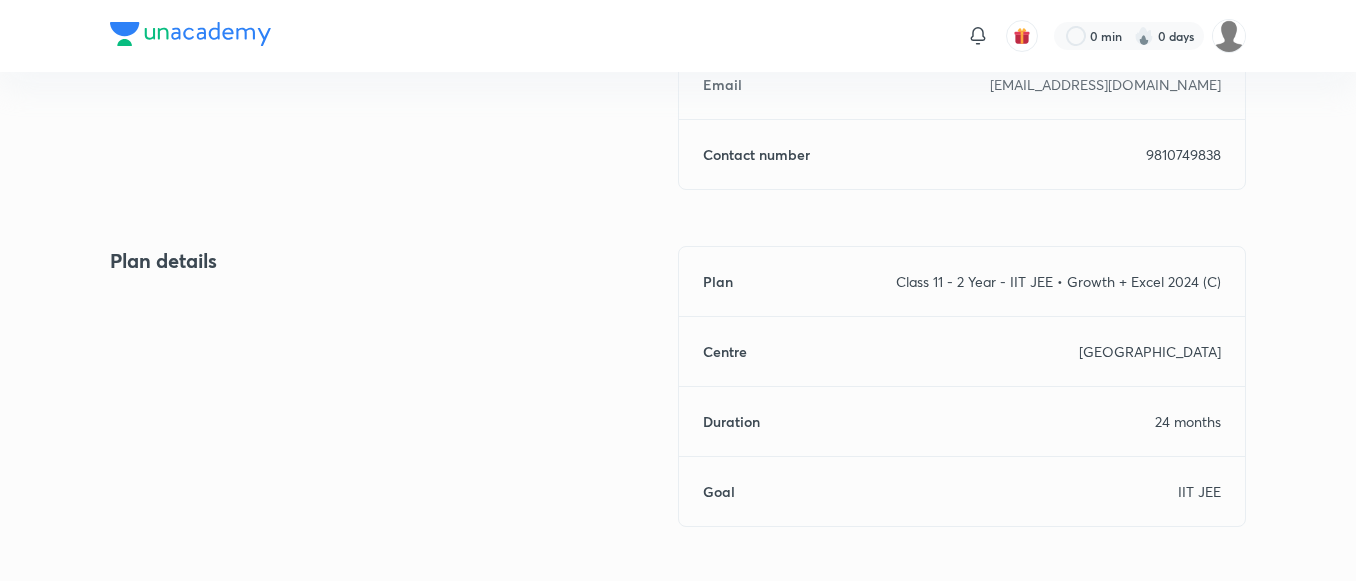 click on "Class 11 - 2 Year - IIT JEE • Growth + Excel 2024 (C)" at bounding box center (1058, 281) 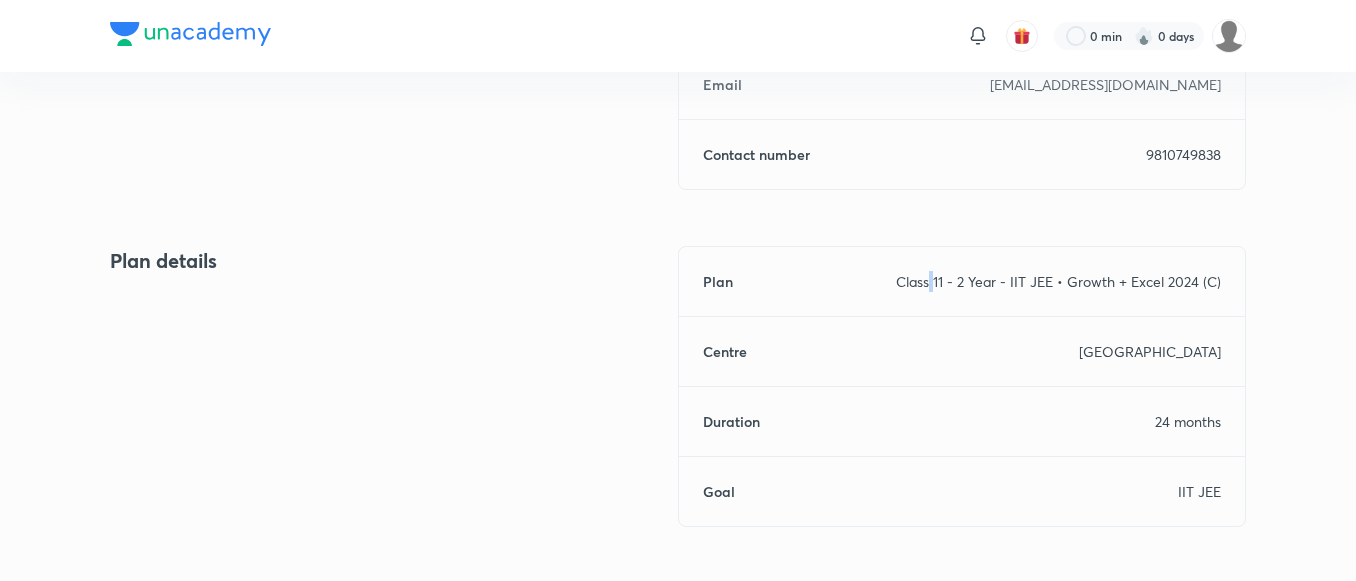 click on "Class 11 - 2 Year - IIT JEE • Growth + Excel 2024 (C)" at bounding box center (1058, 281) 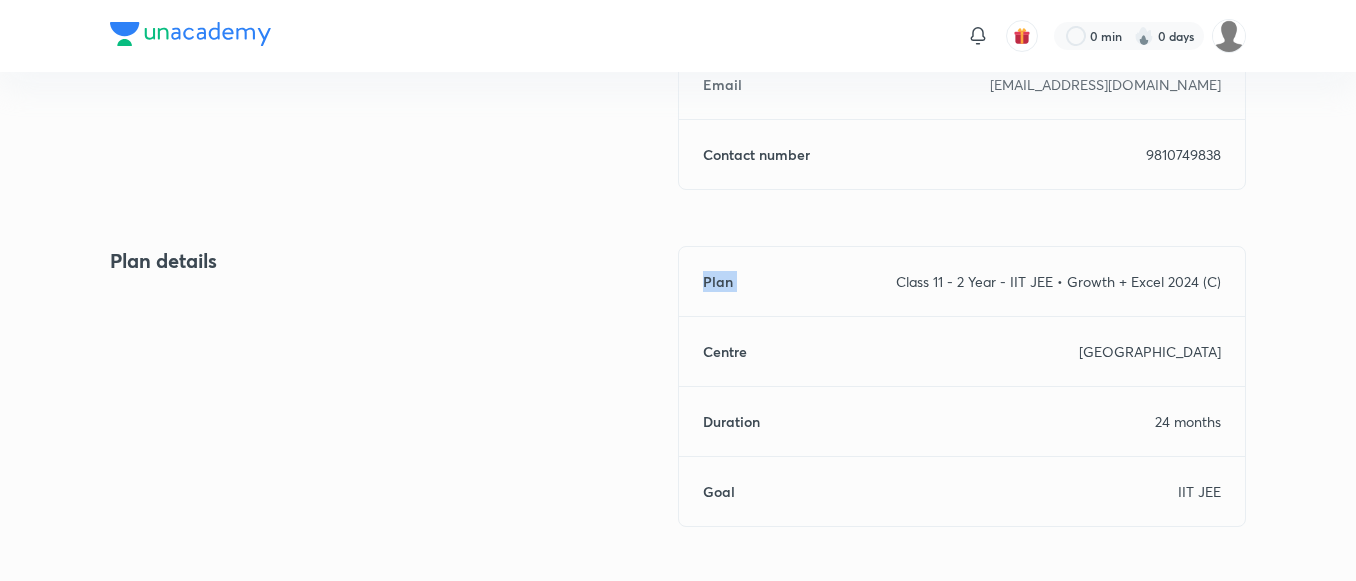 click on "Class 11 - 2 Year - IIT JEE • Growth + Excel 2024 (C)" at bounding box center (1058, 281) 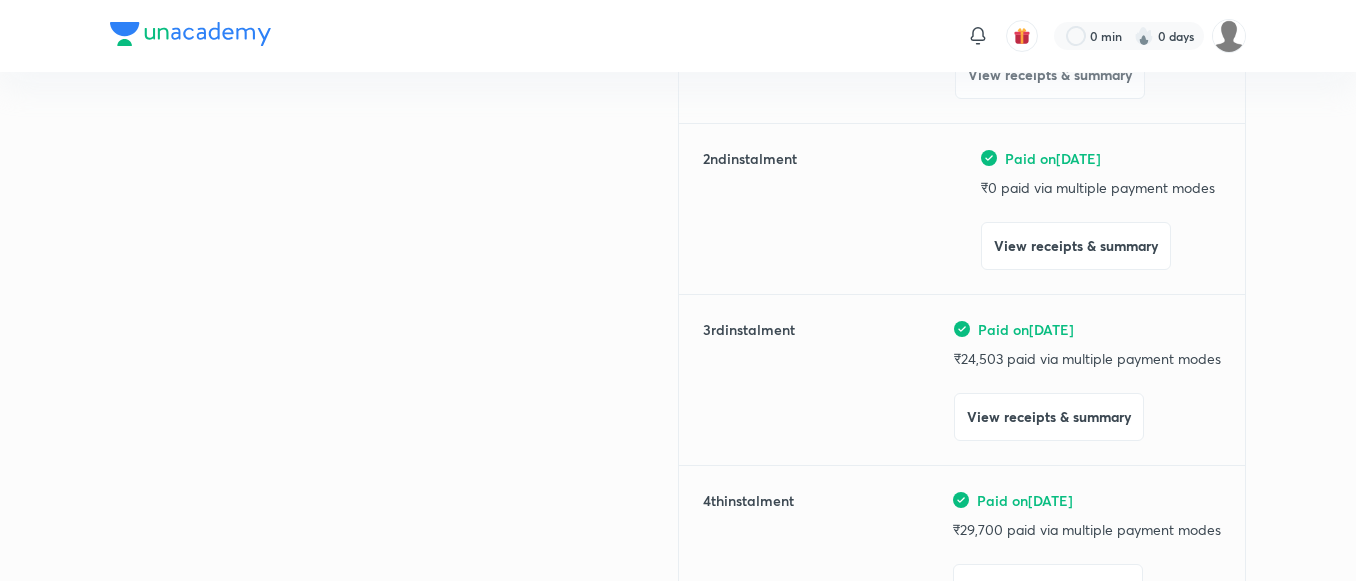 scroll, scrollTop: 0, scrollLeft: 0, axis: both 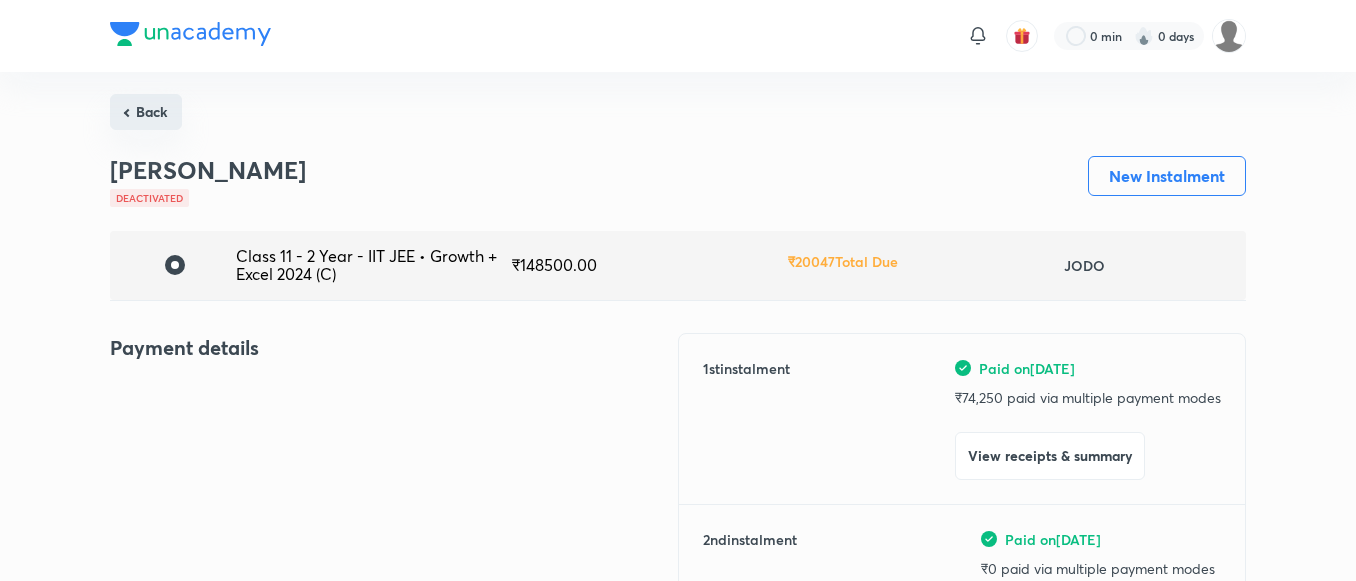 click on "Back" at bounding box center (146, 112) 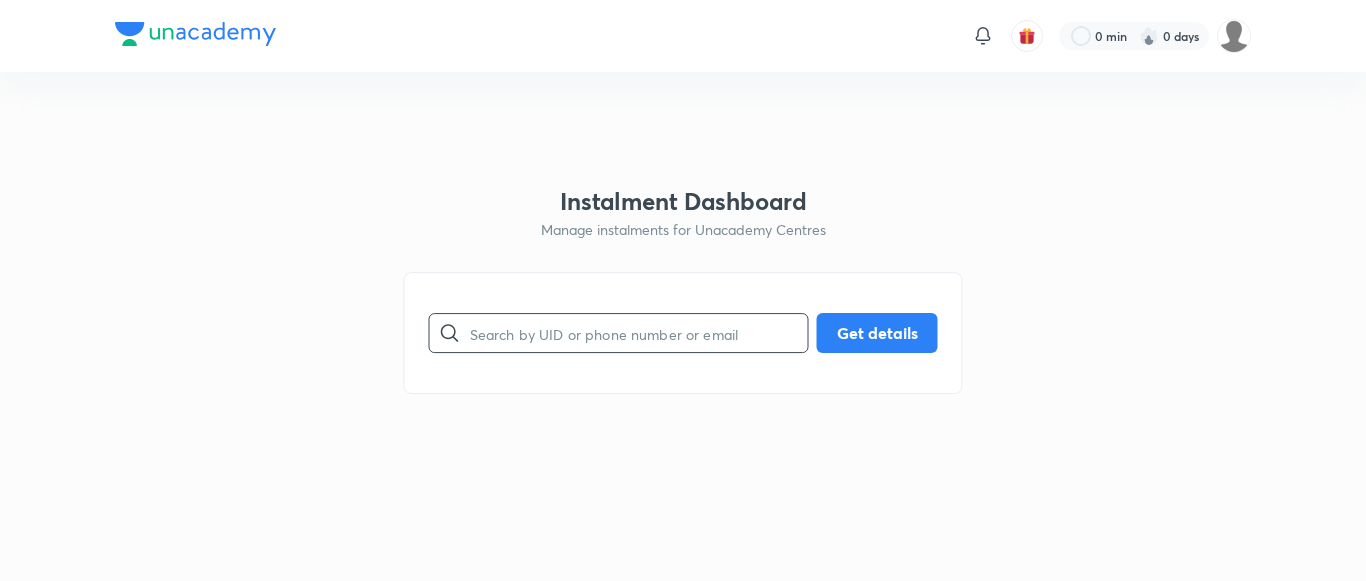 click at bounding box center [639, 333] 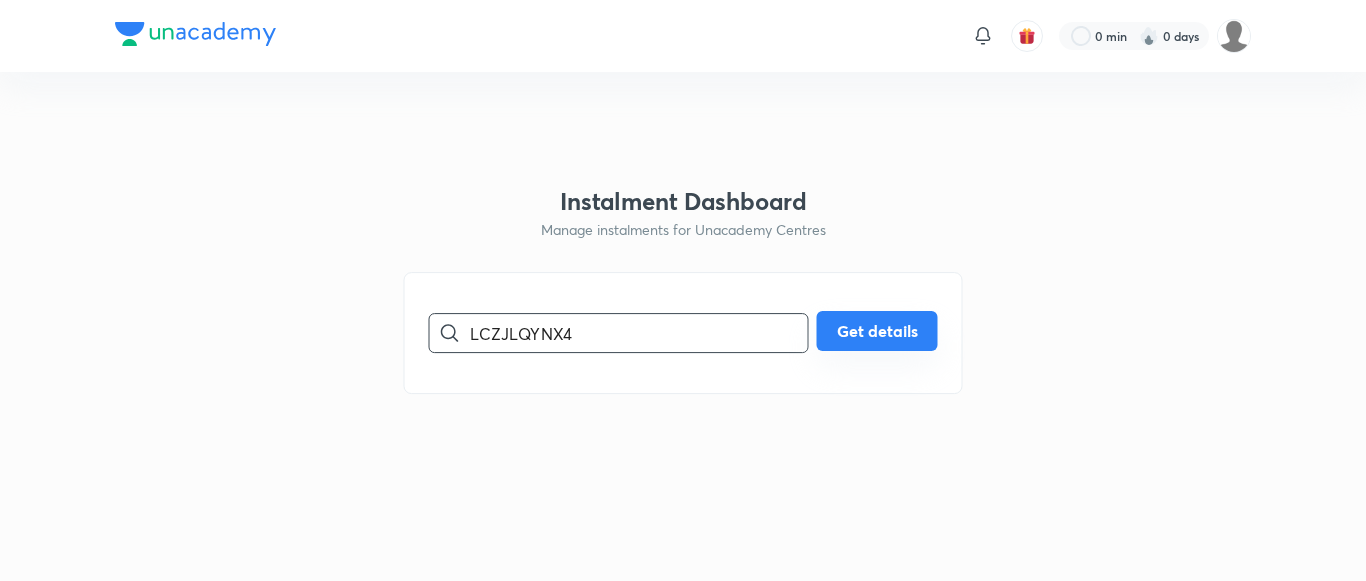 type on "LCZJLQYNX4" 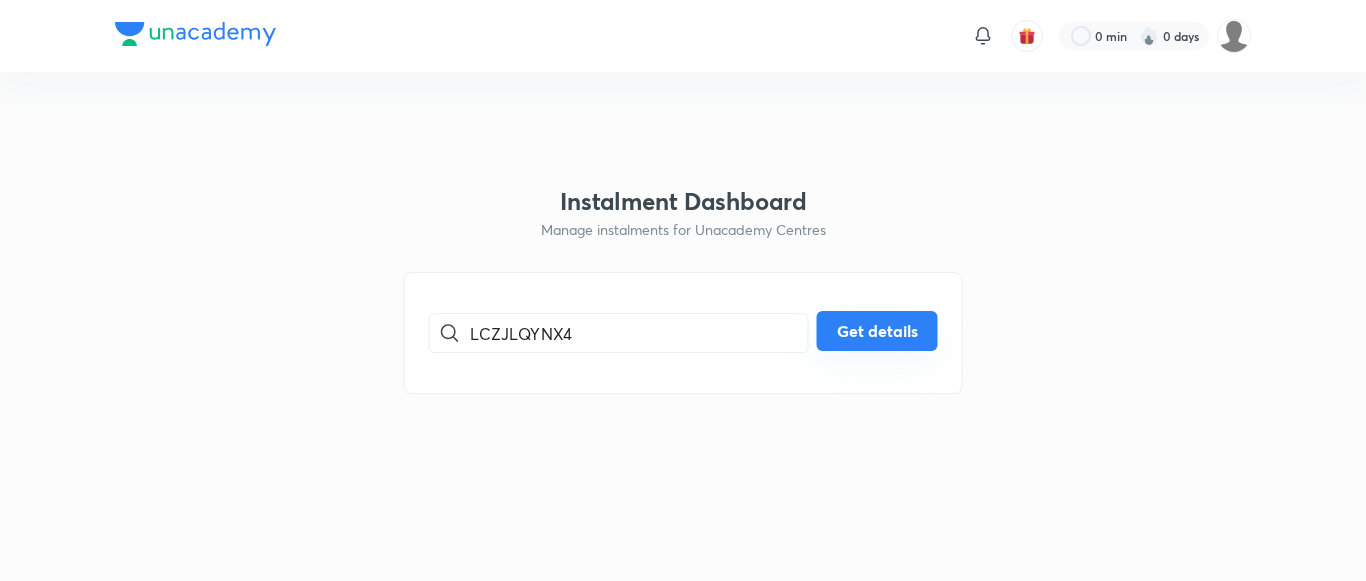 click on "Get details" at bounding box center (877, 331) 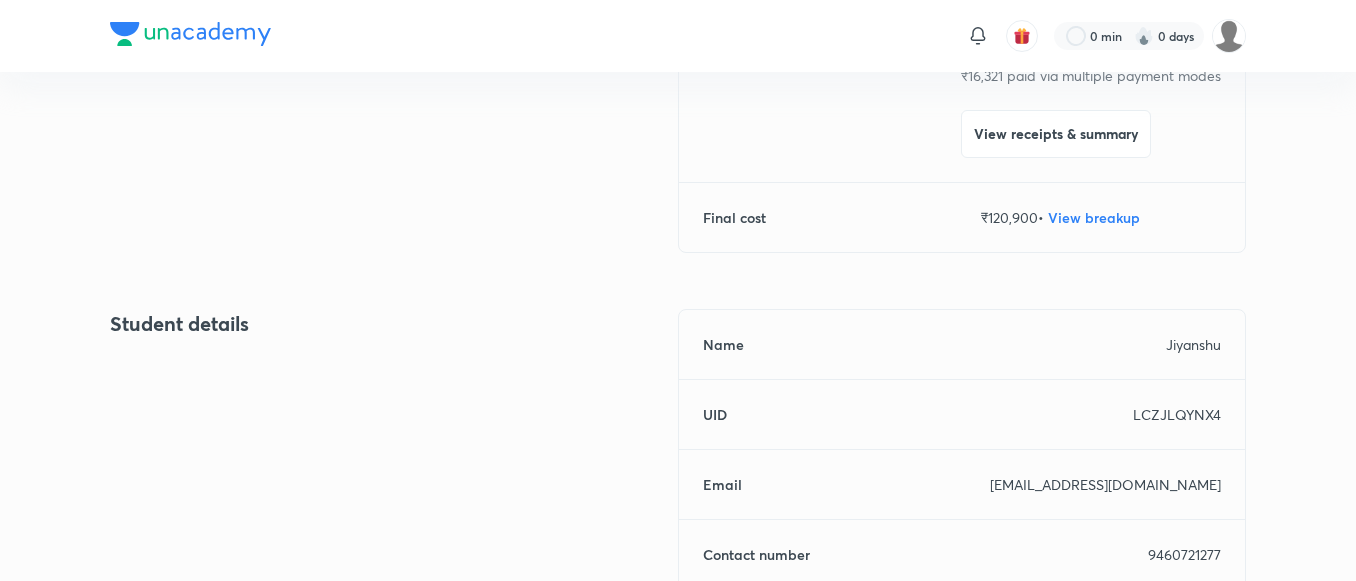 scroll, scrollTop: 1008, scrollLeft: 0, axis: vertical 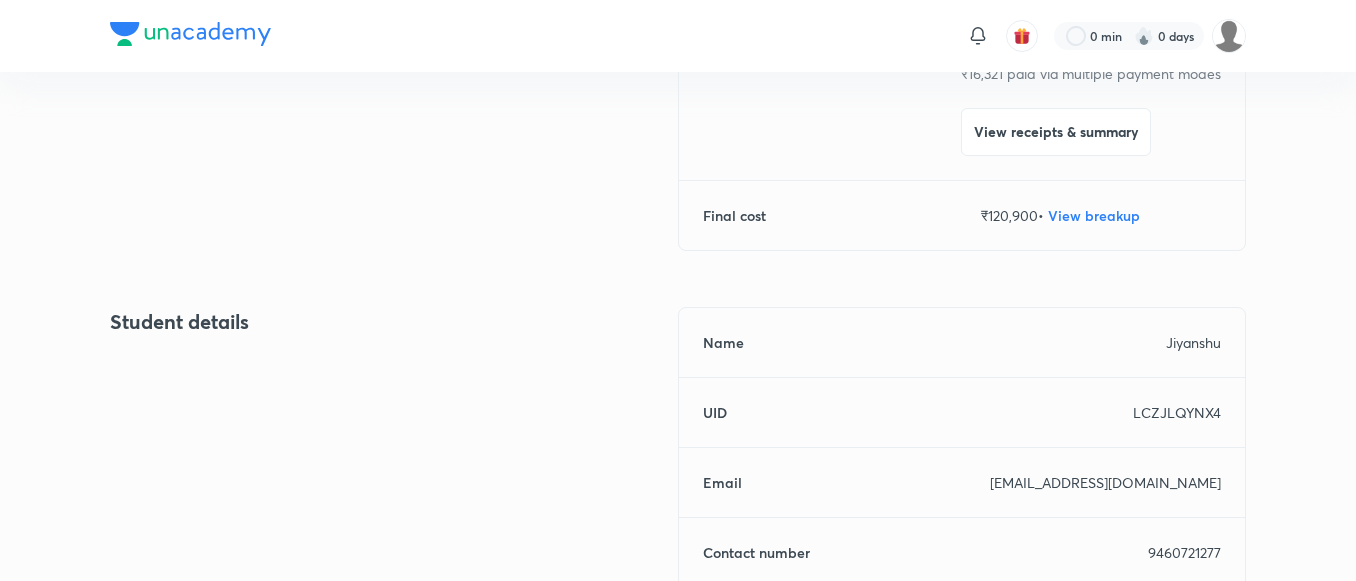 click on "LCZJLQYNX4" at bounding box center (1177, 412) 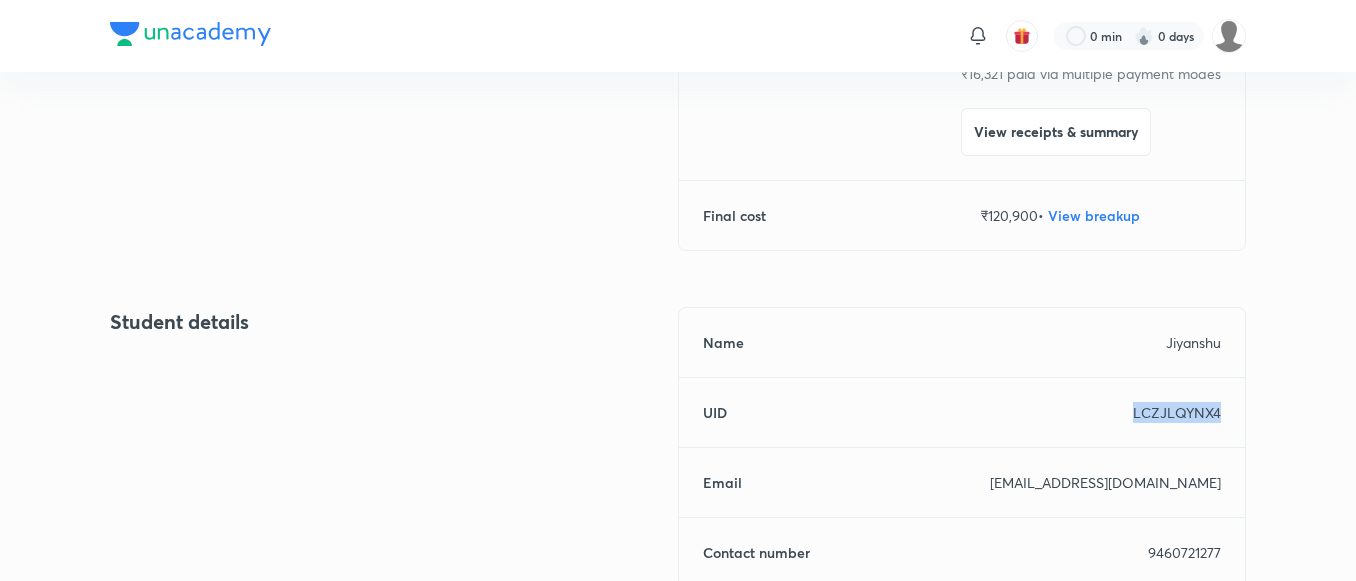 click on "LCZJLQYNX4" at bounding box center [1177, 412] 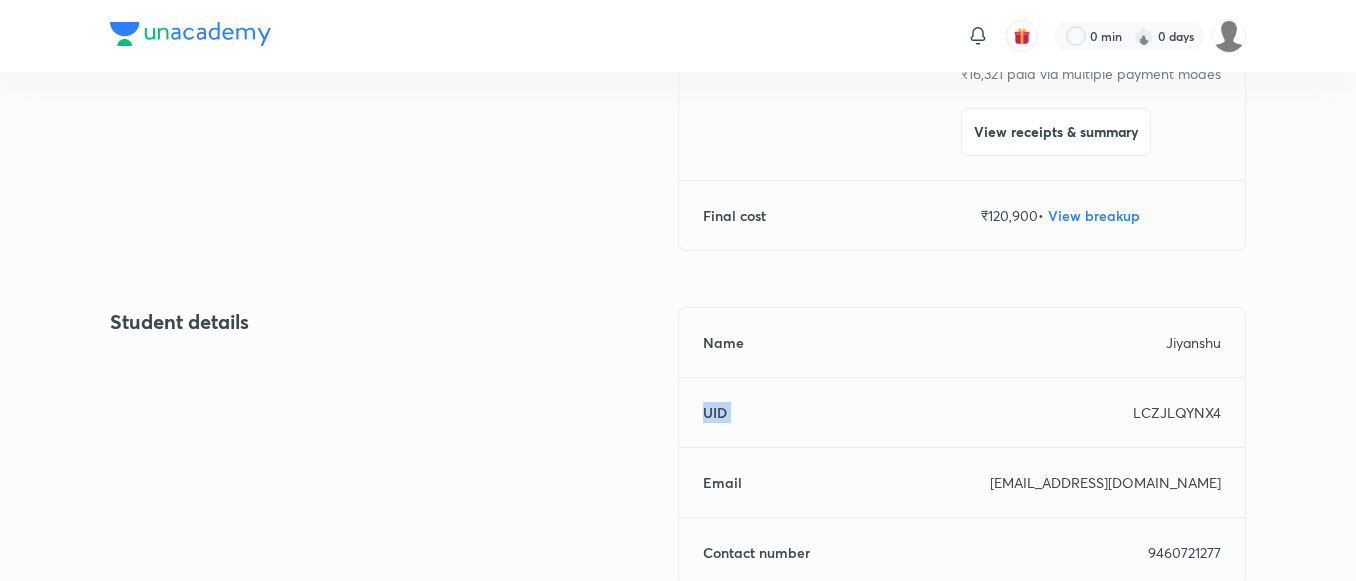 click on "LCZJLQYNX4" at bounding box center (1177, 412) 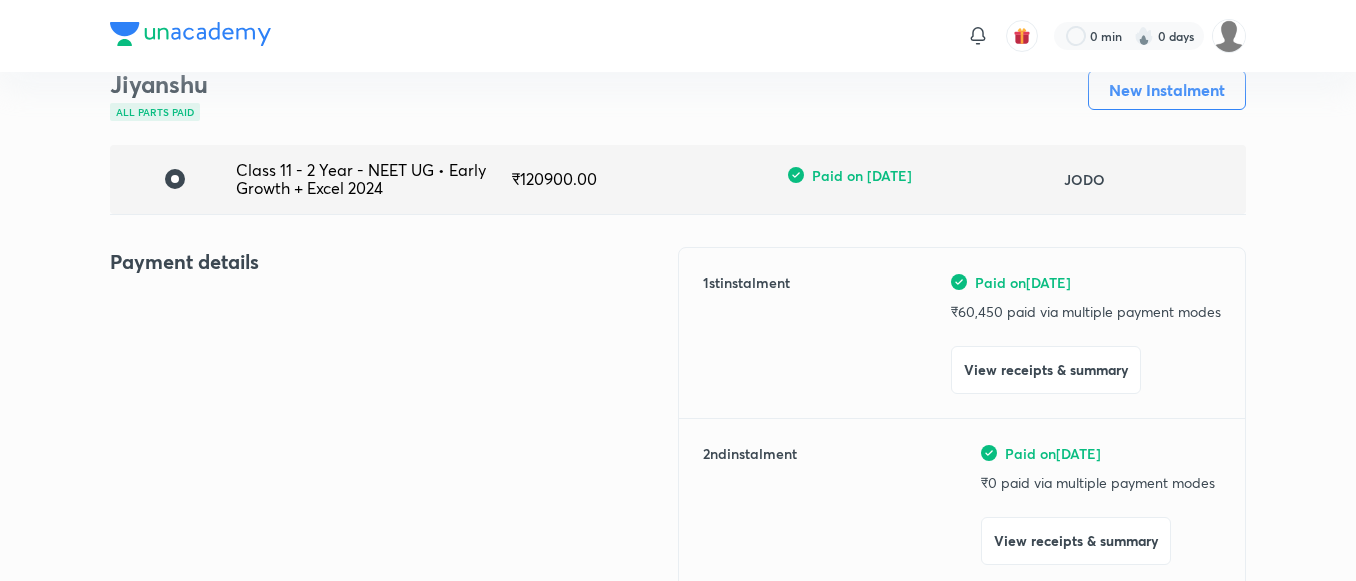 scroll, scrollTop: 0, scrollLeft: 0, axis: both 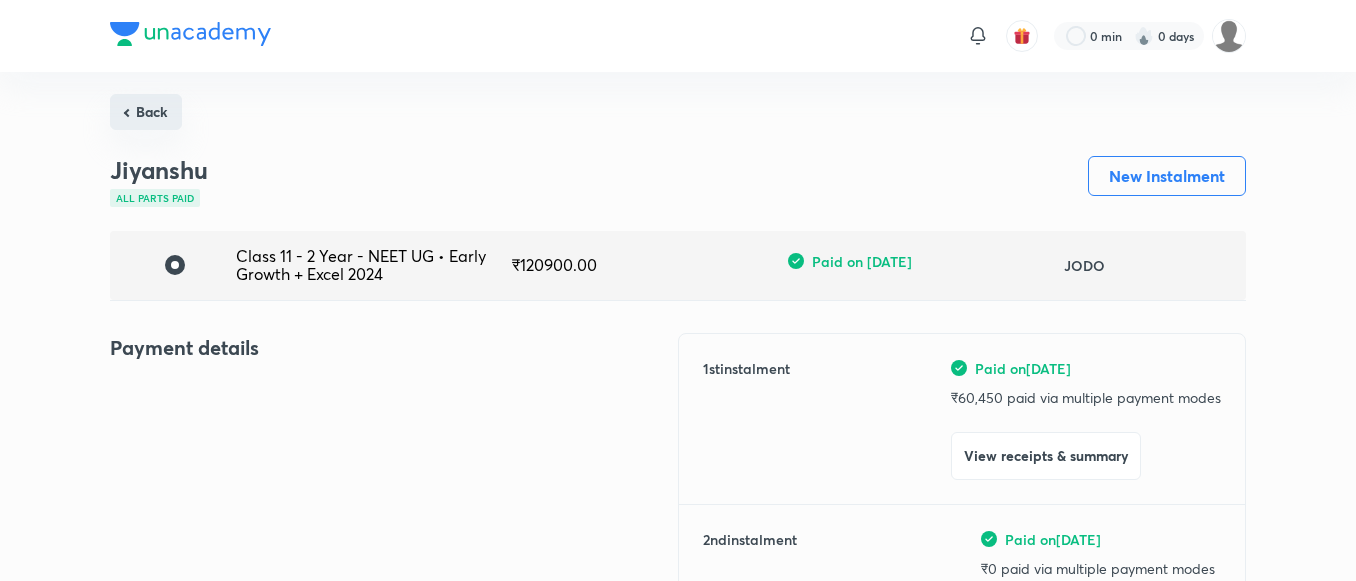 click on "Back" at bounding box center (146, 112) 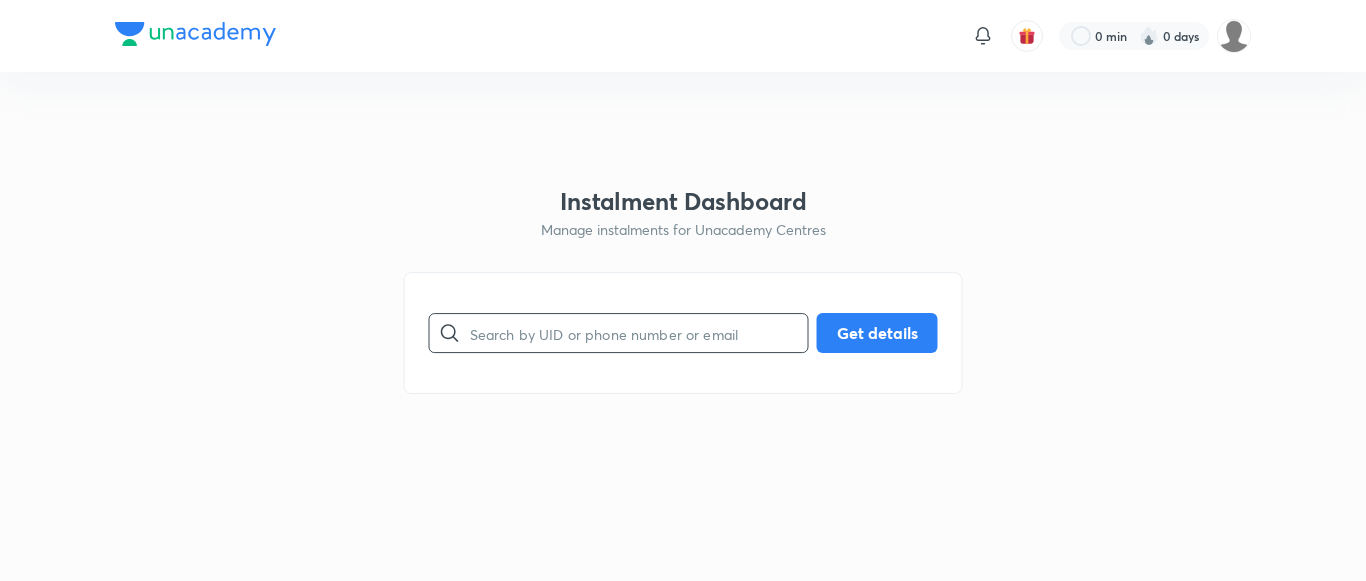 click at bounding box center (639, 333) 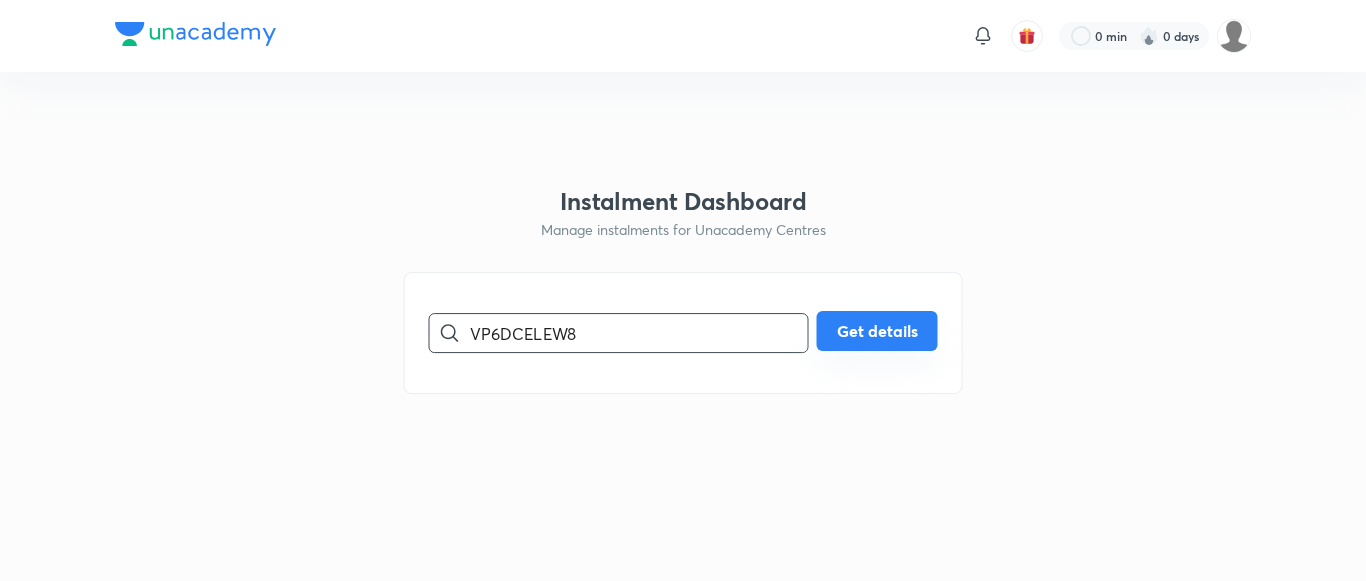type on "VP6DCELEW8" 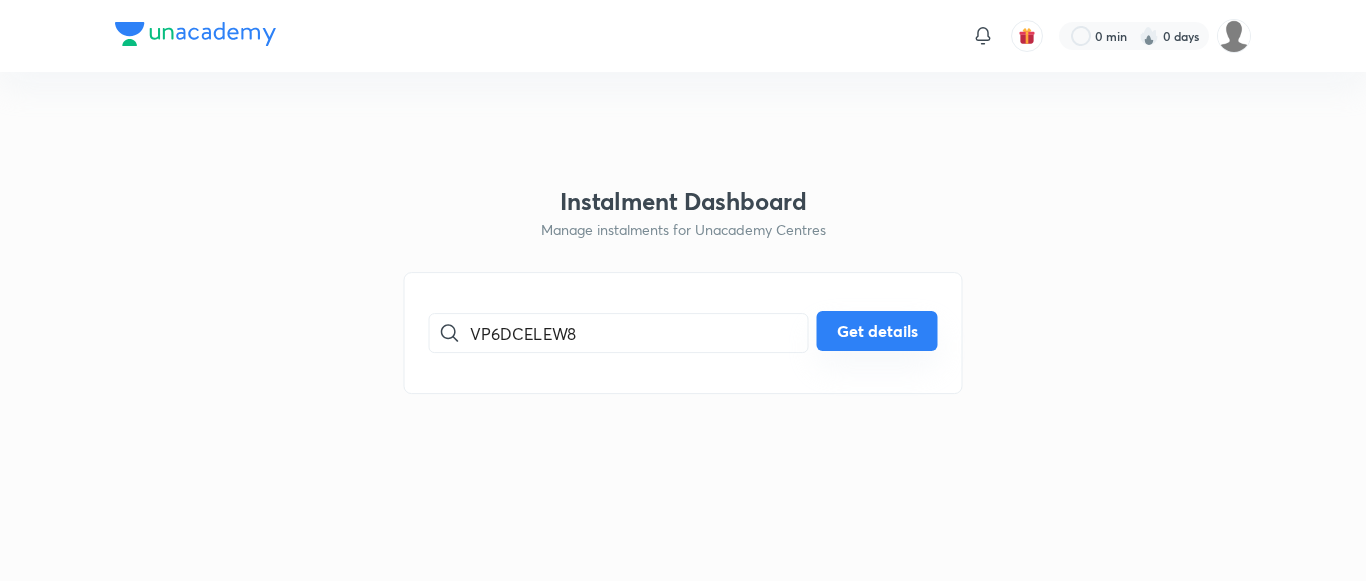 click on "Get details" at bounding box center [877, 331] 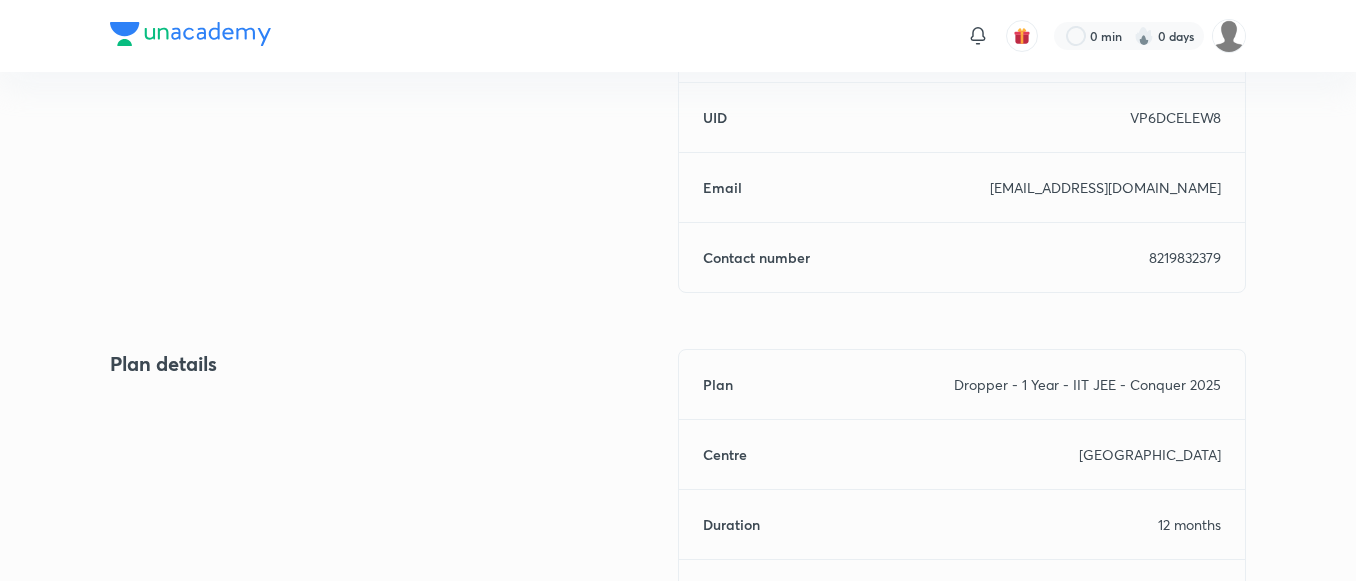 scroll, scrollTop: 794, scrollLeft: 0, axis: vertical 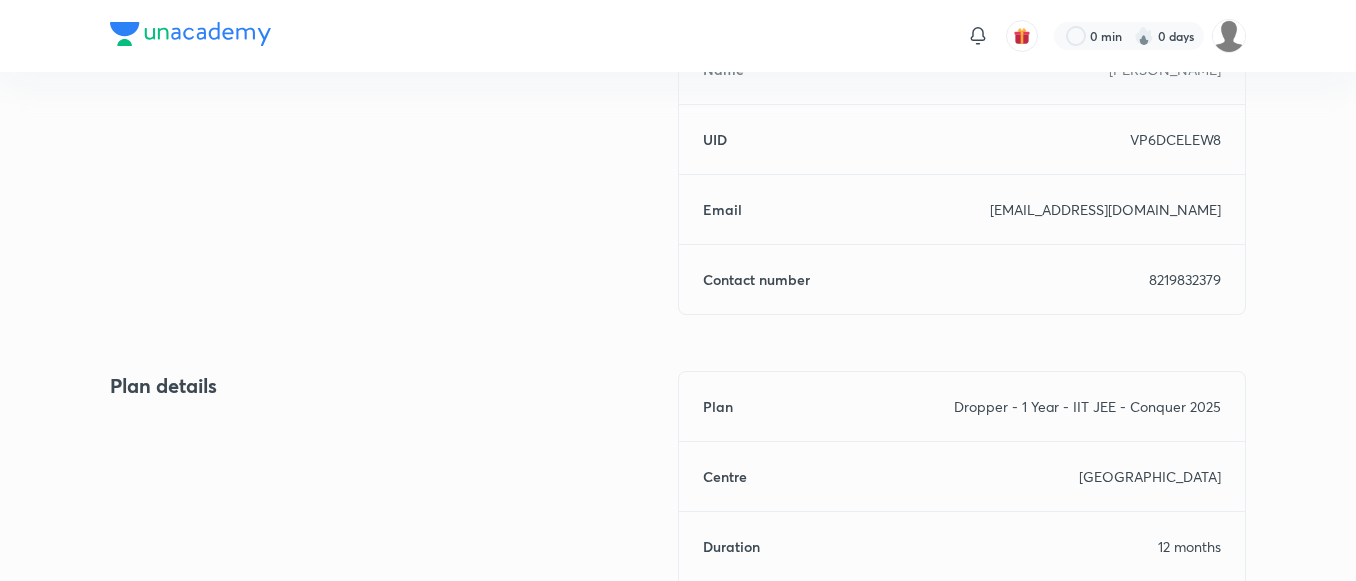 click on "8219832379" at bounding box center (1185, 279) 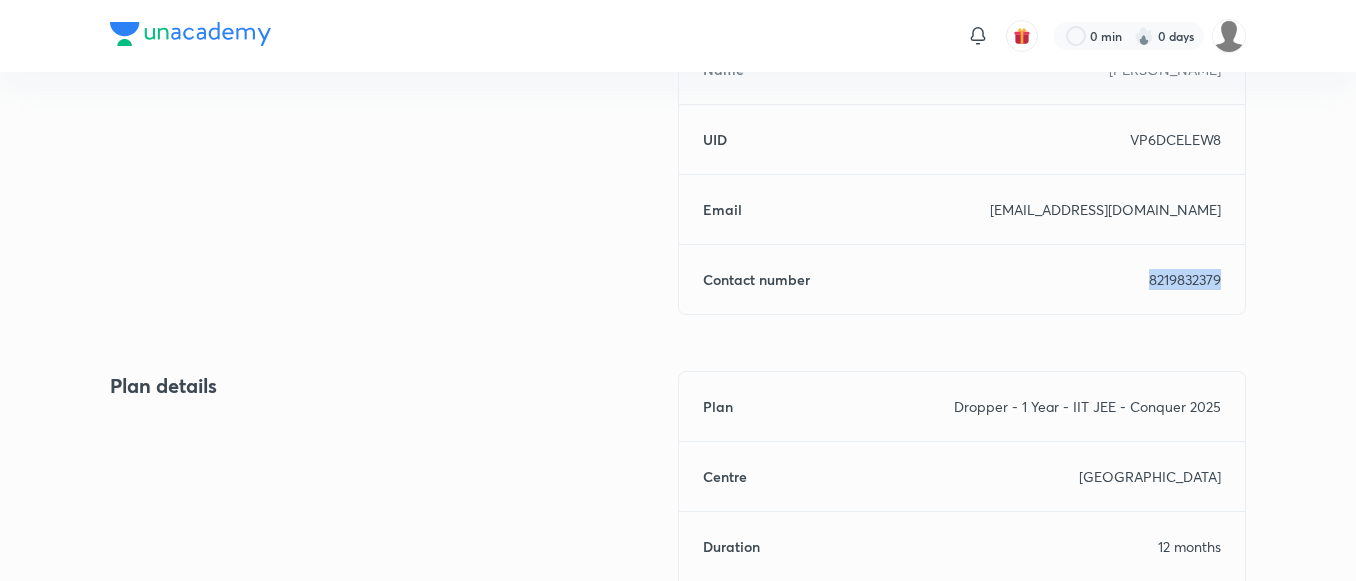 click on "8219832379" at bounding box center [1185, 279] 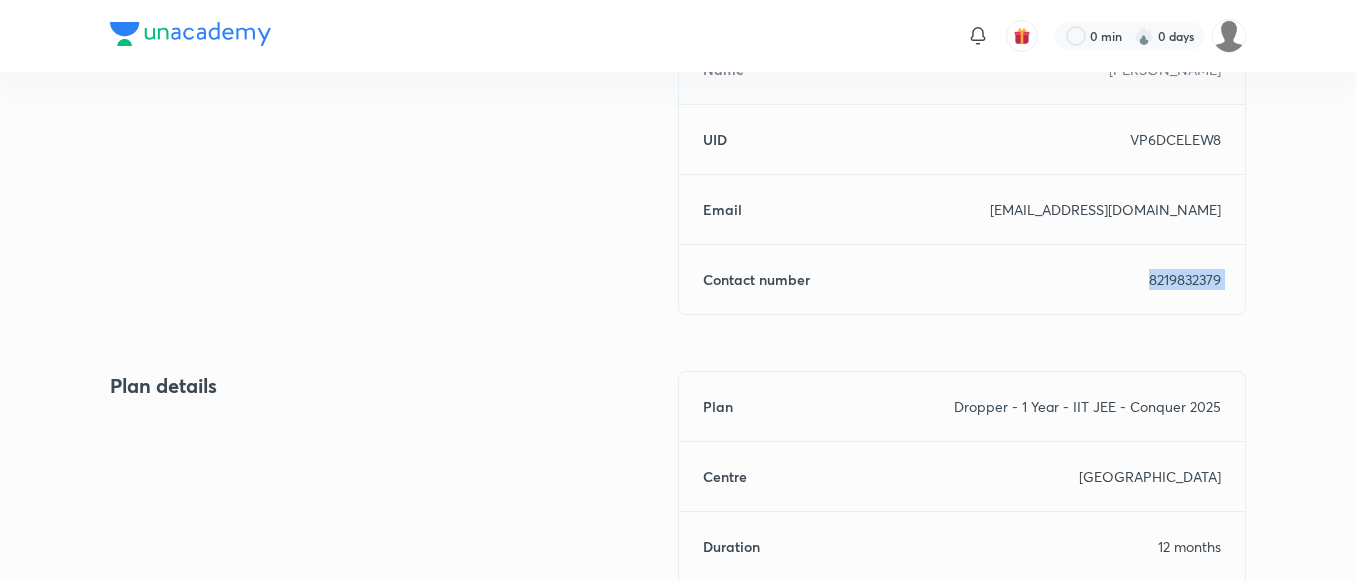 click on "8219832379" at bounding box center (1185, 279) 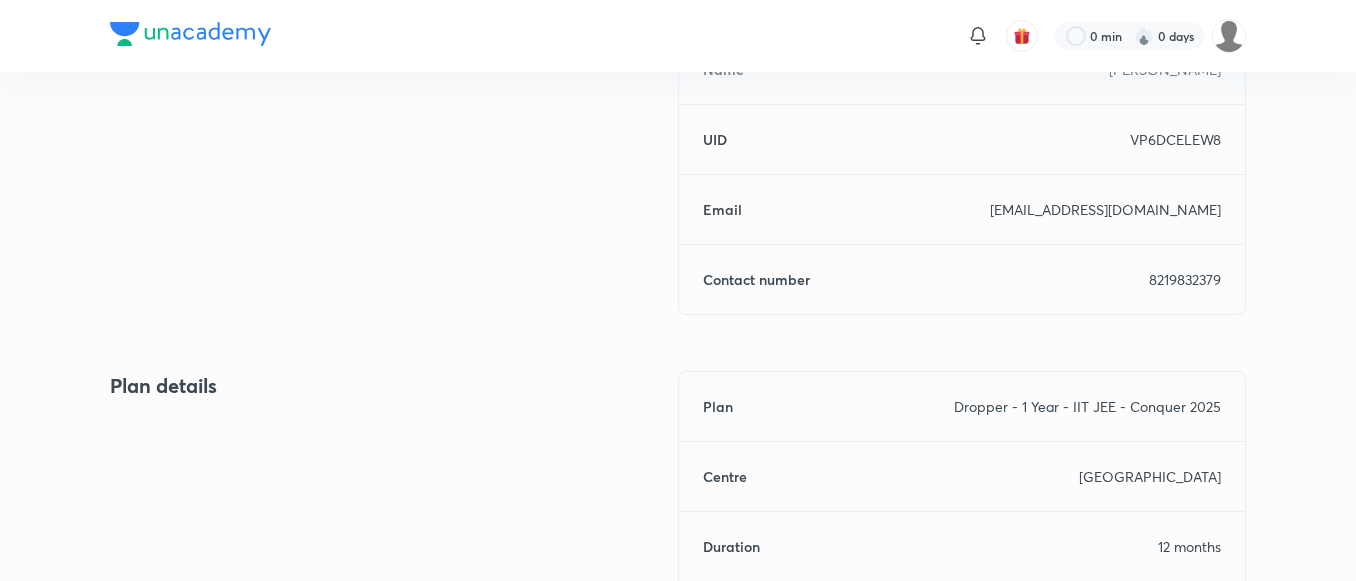 click on "Dropper - 1 Year - IIT JEE - Conquer 2025" at bounding box center (1087, 406) 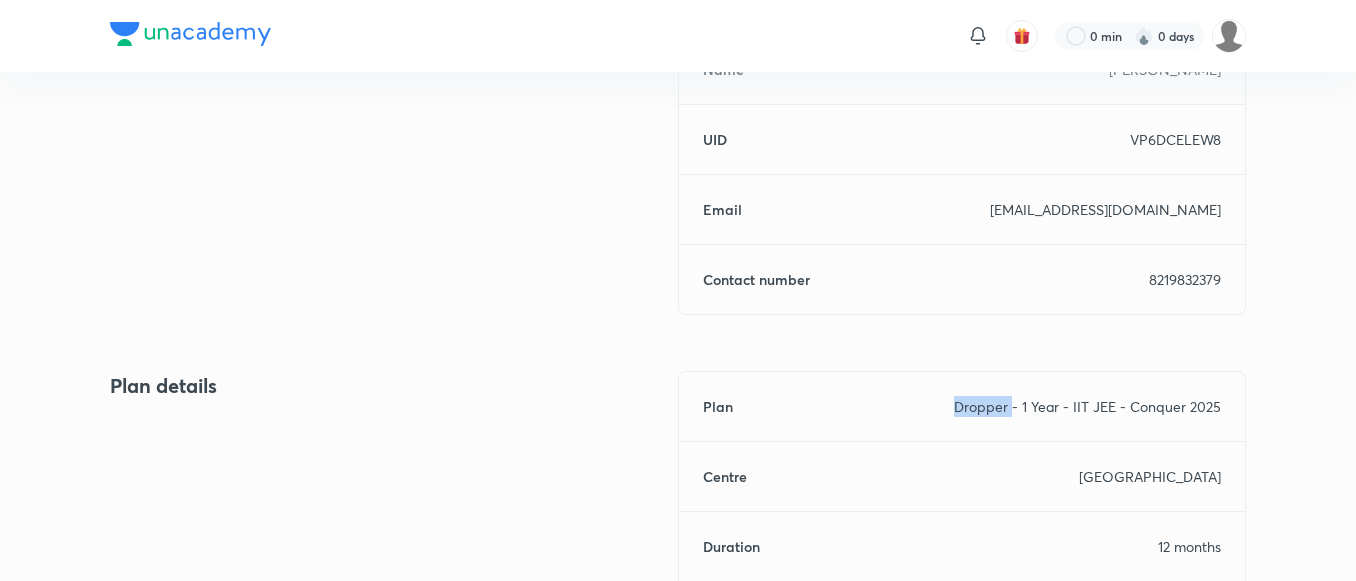 click on "Dropper - 1 Year - IIT JEE - Conquer 2025" at bounding box center (1087, 406) 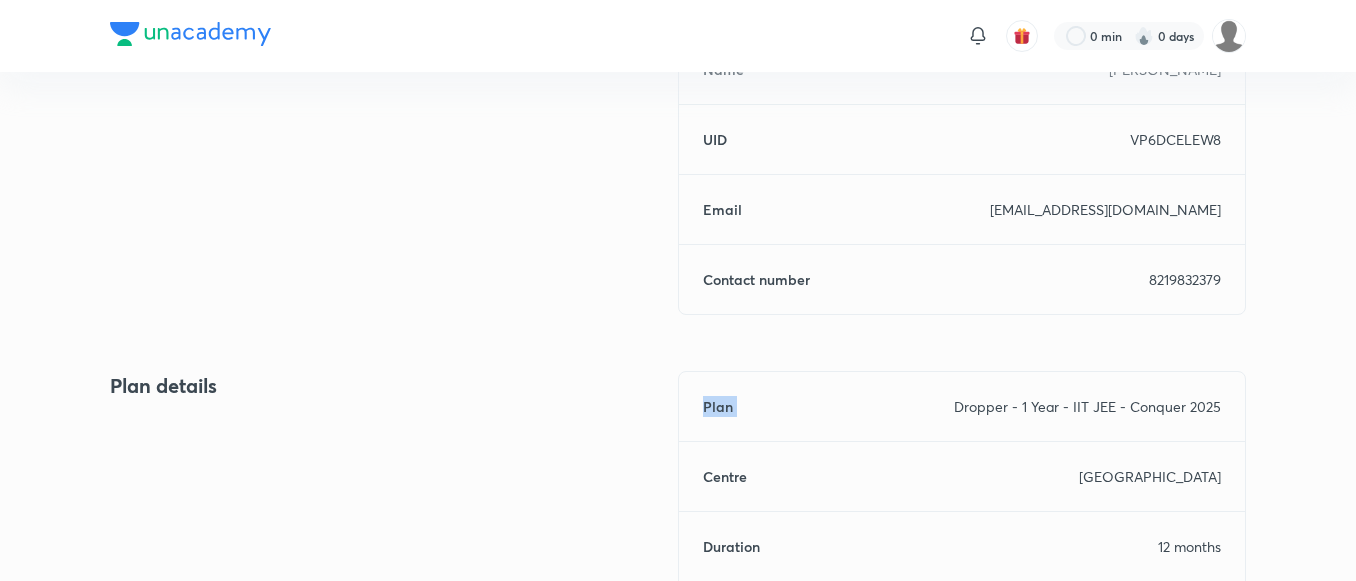 click on "Dropper - 1 Year - IIT JEE - Conquer 2025" at bounding box center [1087, 406] 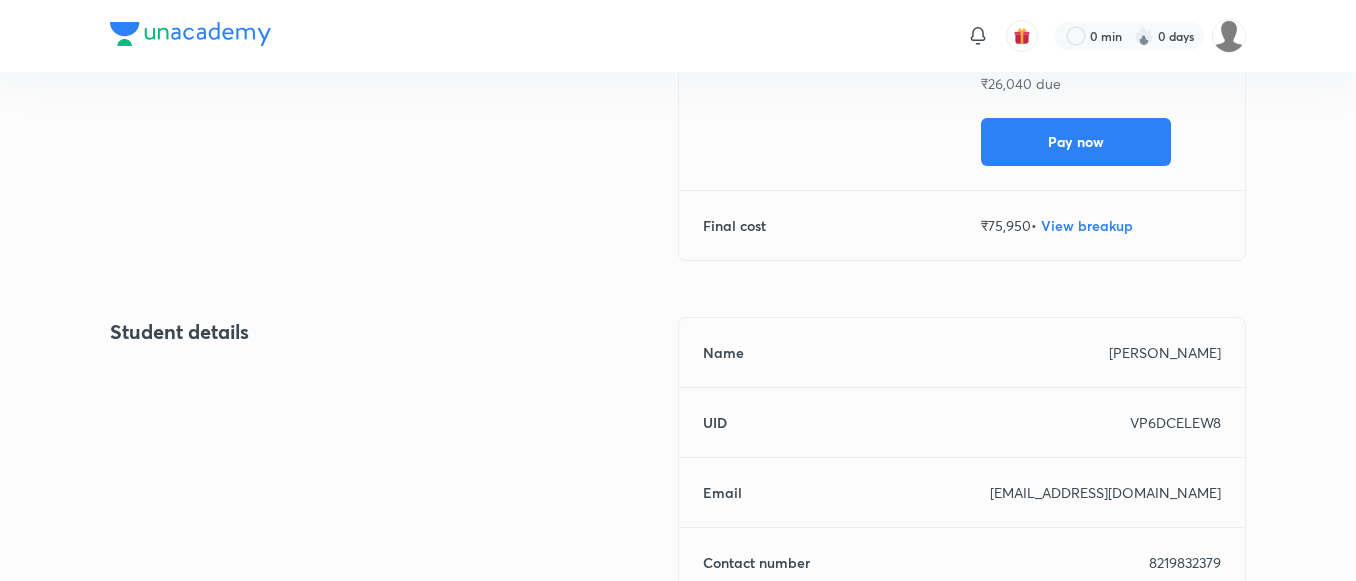 scroll, scrollTop: 512, scrollLeft: 0, axis: vertical 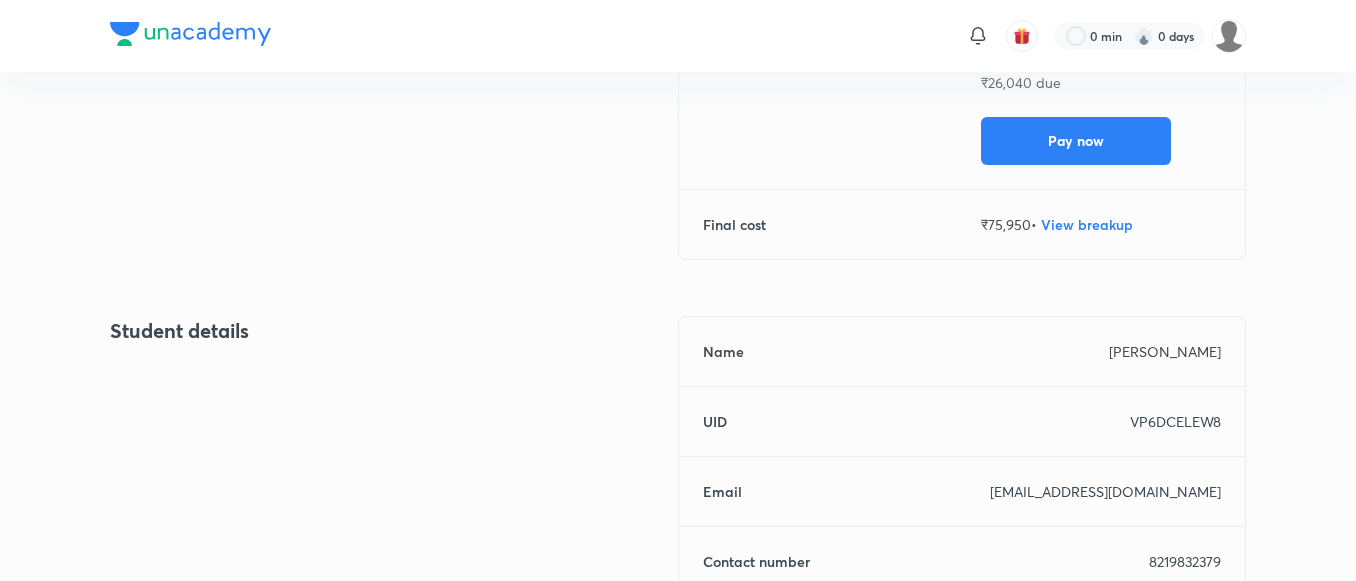 click on "Payment details" at bounding box center (394, 55) 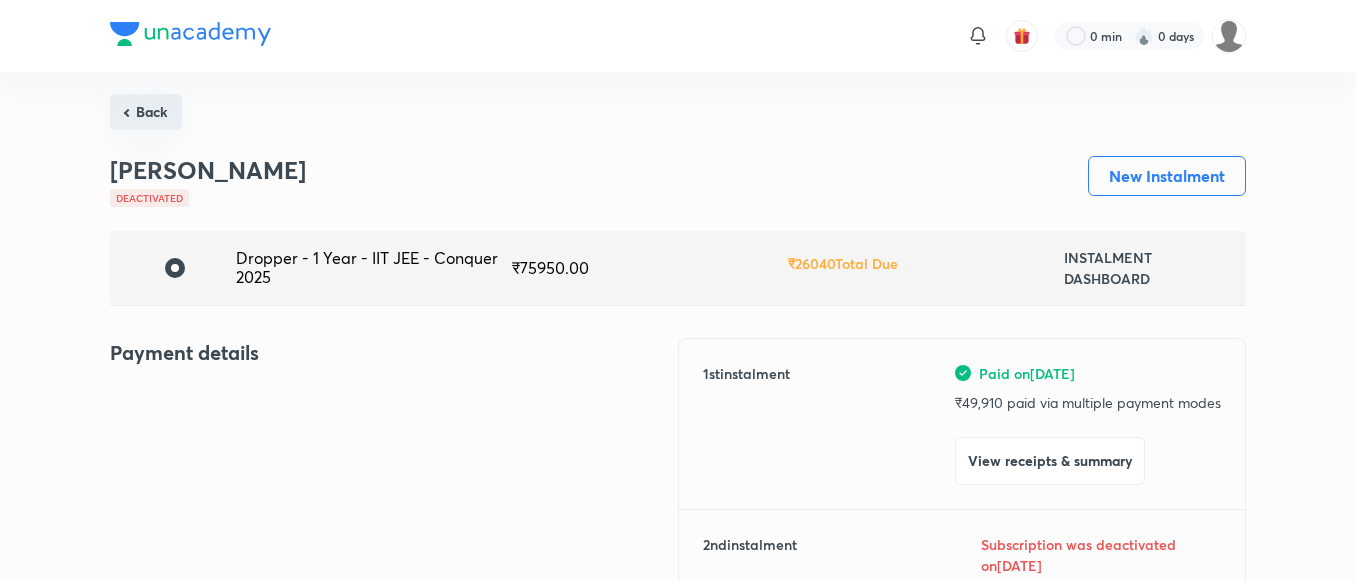 click on "Back" at bounding box center [146, 112] 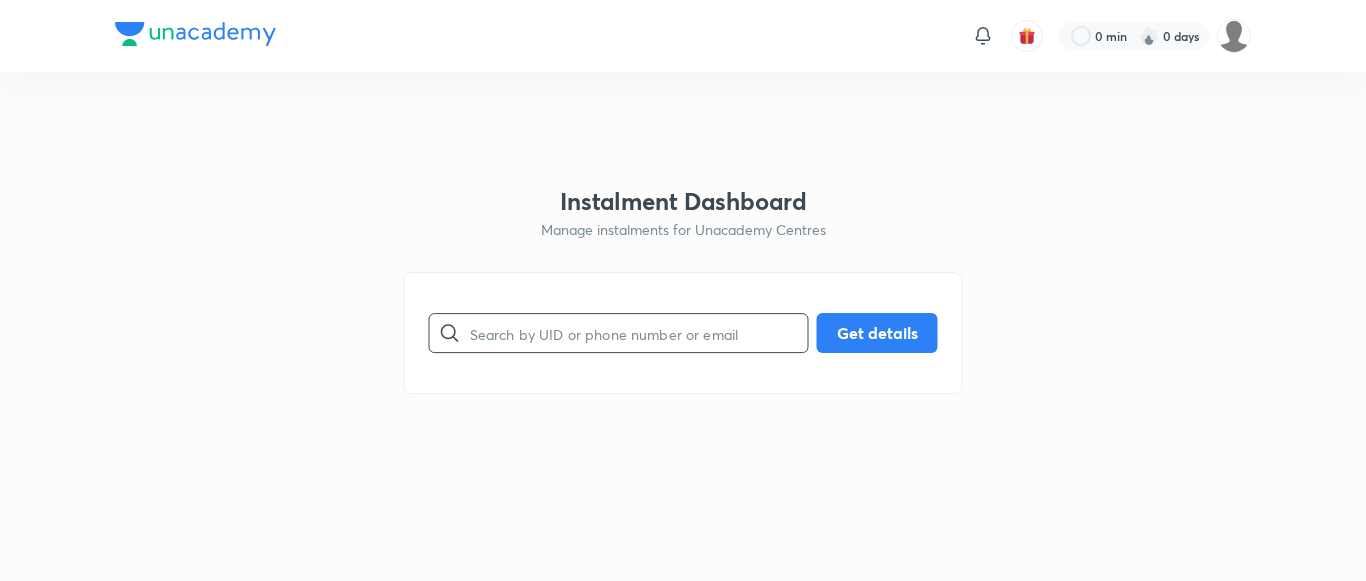 click at bounding box center (639, 333) 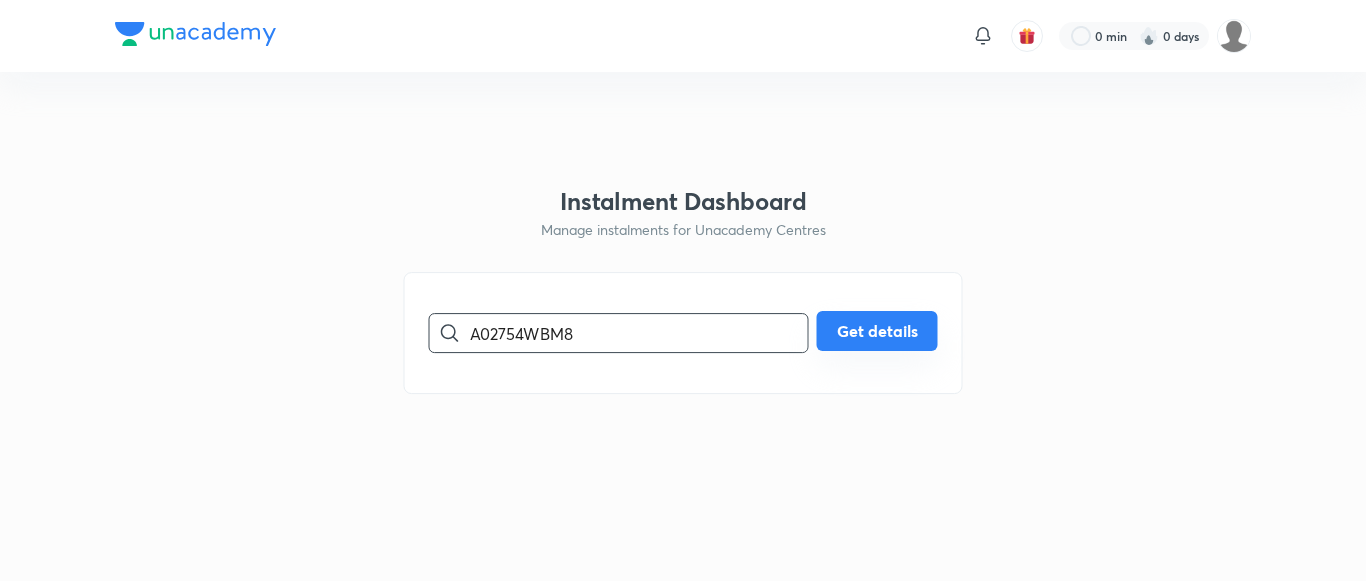 type on "A02754WBM8" 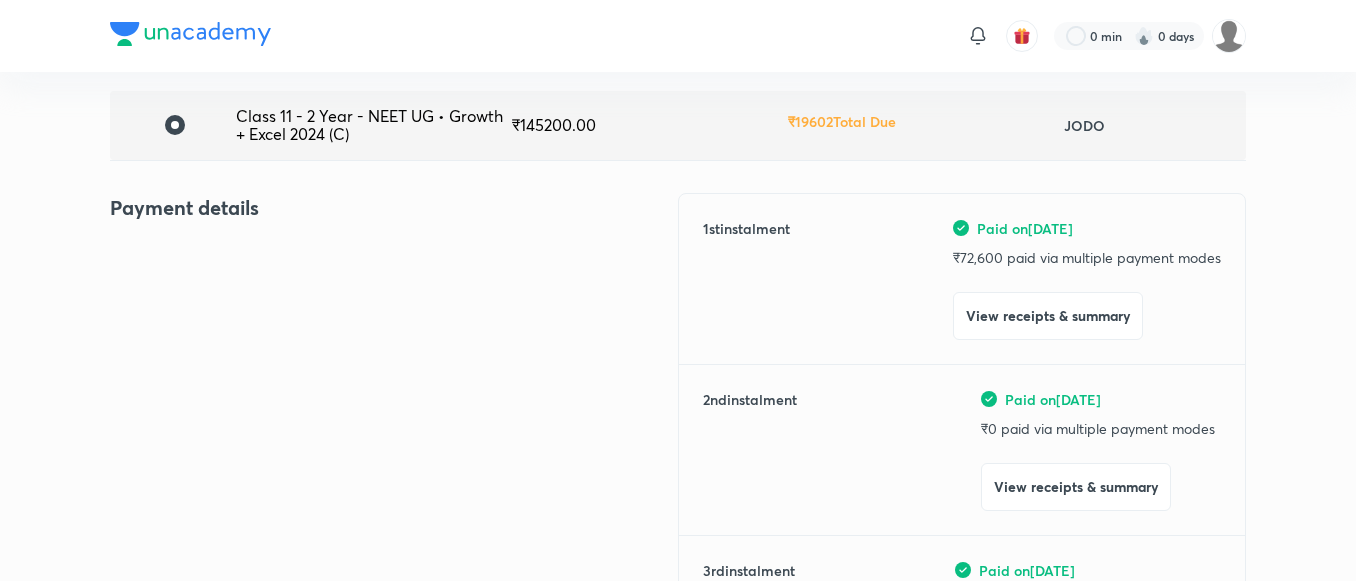scroll, scrollTop: 0, scrollLeft: 0, axis: both 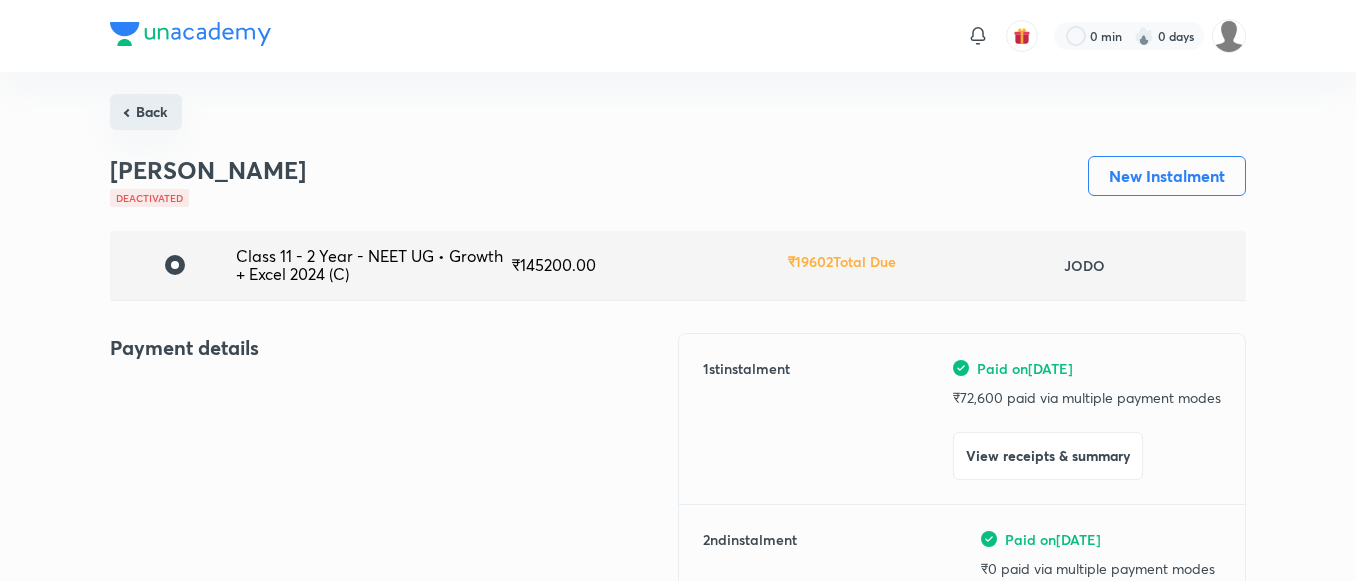 click on "Back" at bounding box center (146, 112) 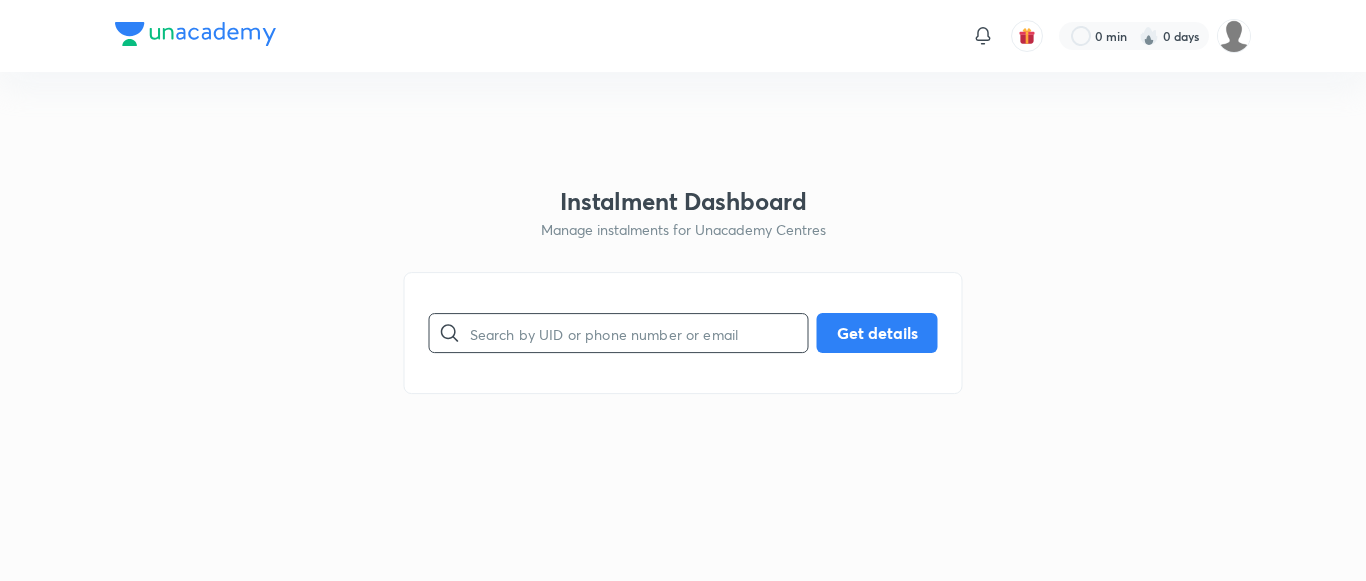 click at bounding box center (639, 333) 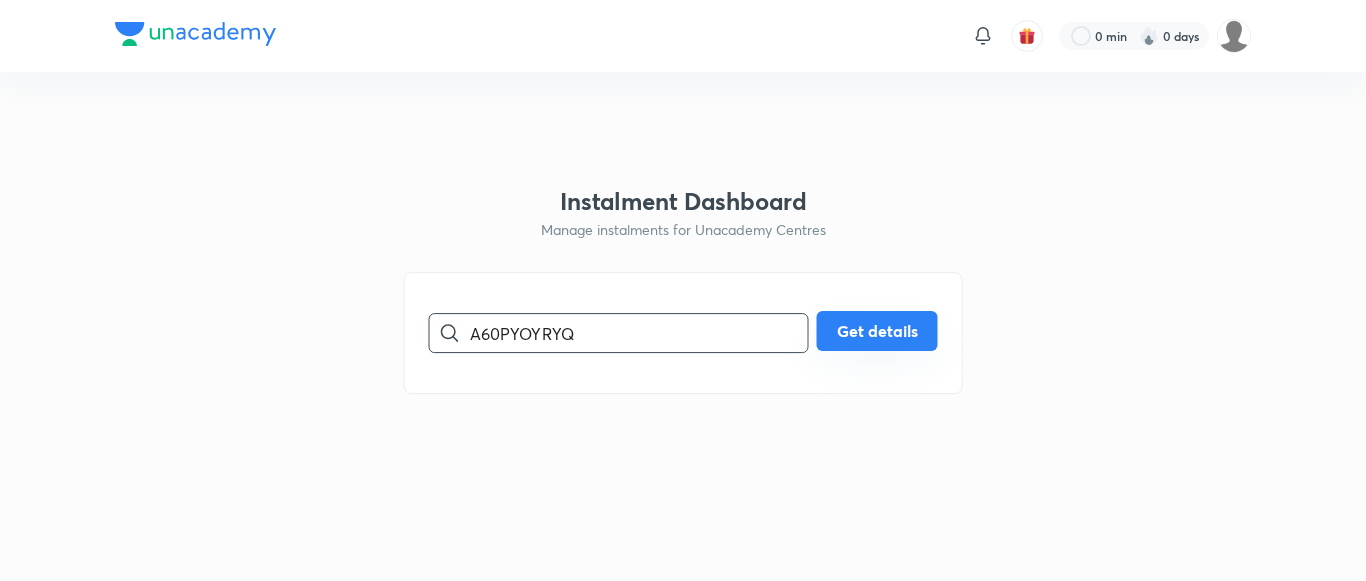 type on "A60PYOYRYQ" 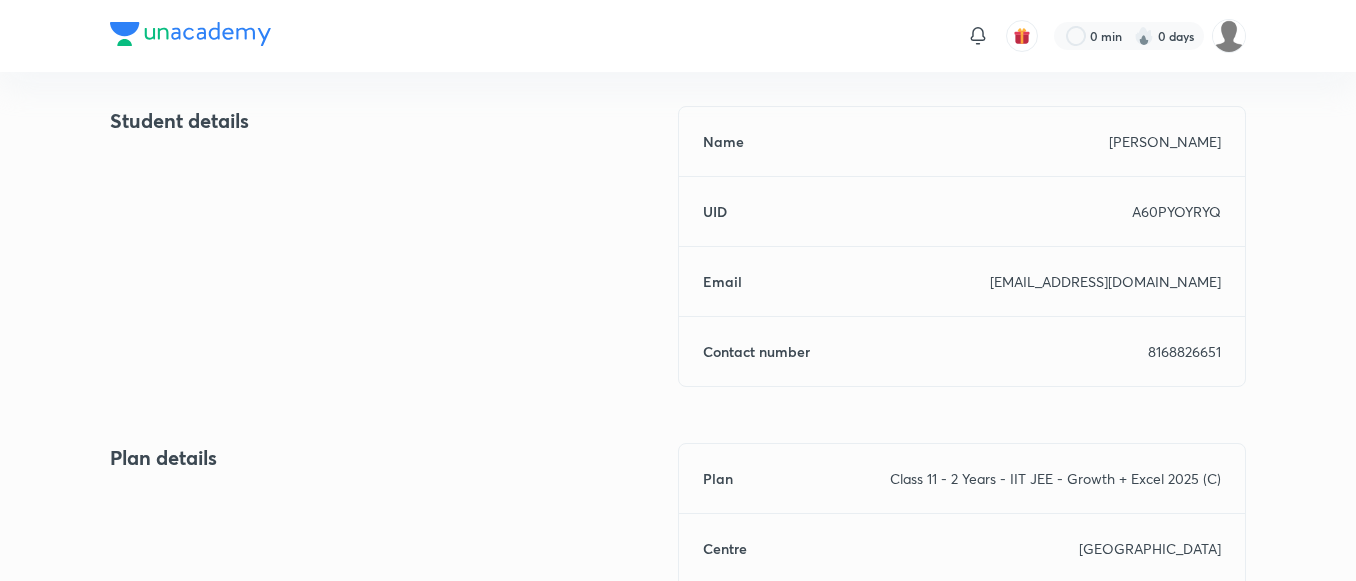scroll, scrollTop: 892, scrollLeft: 0, axis: vertical 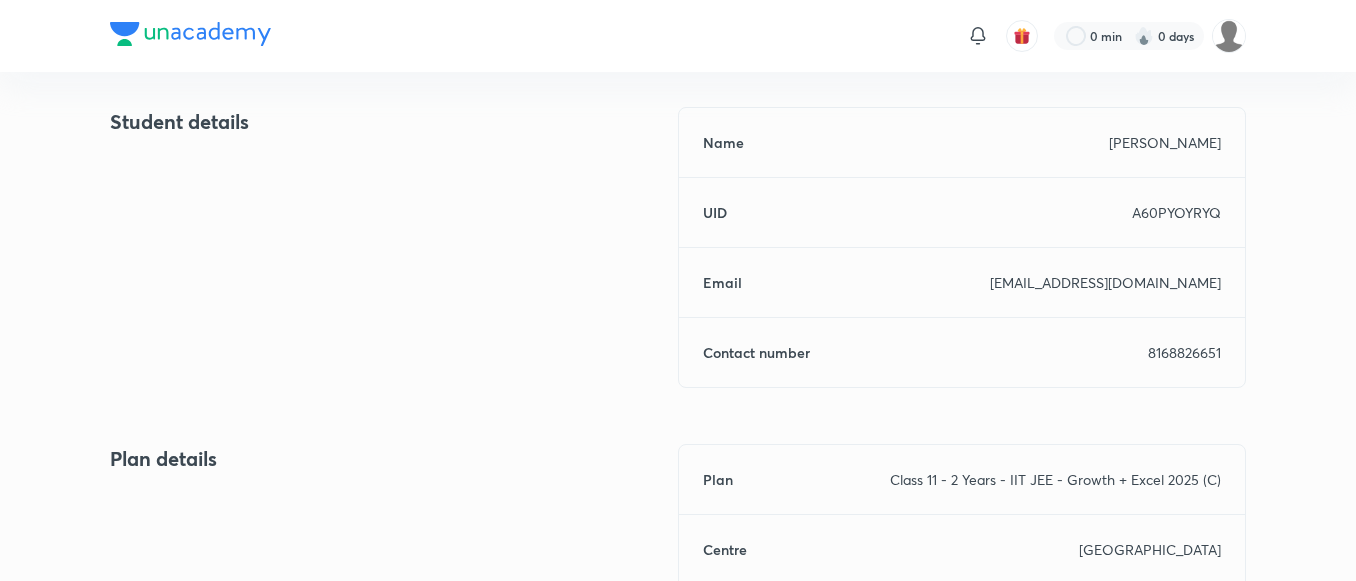 click on "8168826651" at bounding box center [1184, 352] 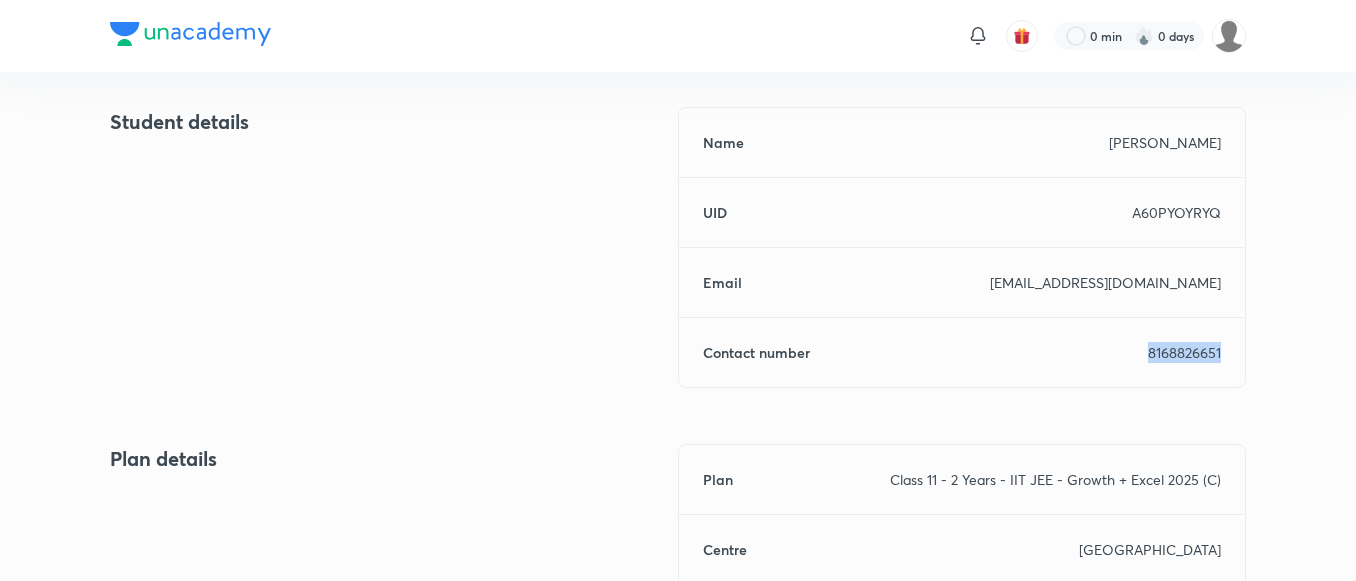 click on "8168826651" at bounding box center (1184, 352) 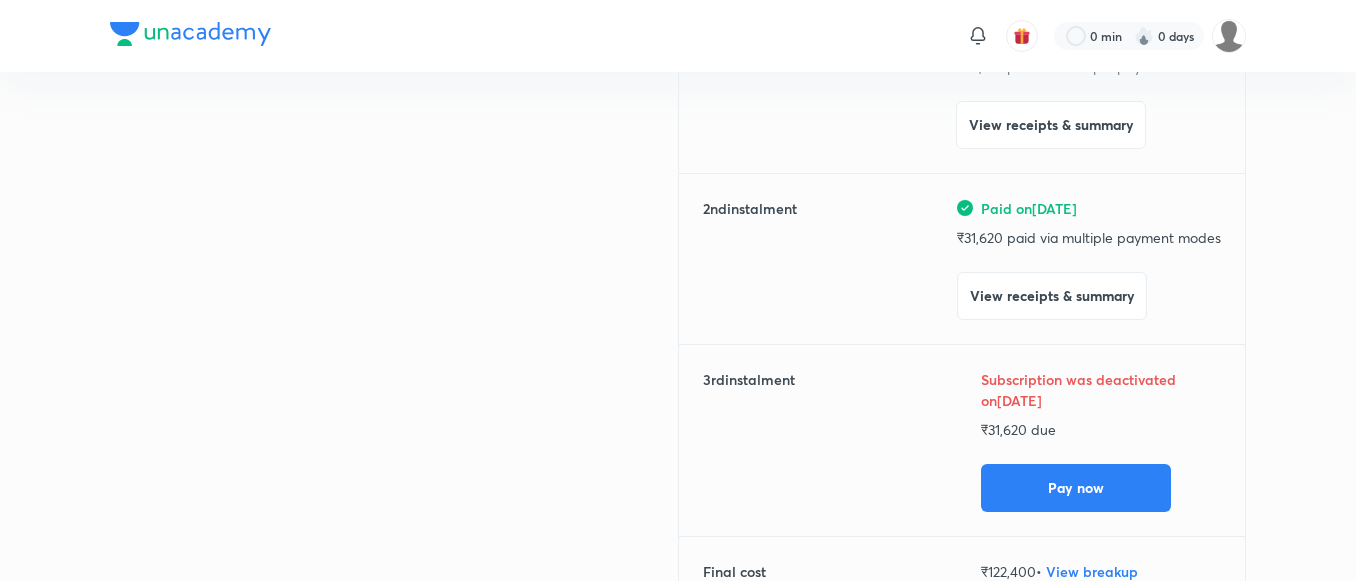 scroll, scrollTop: 0, scrollLeft: 0, axis: both 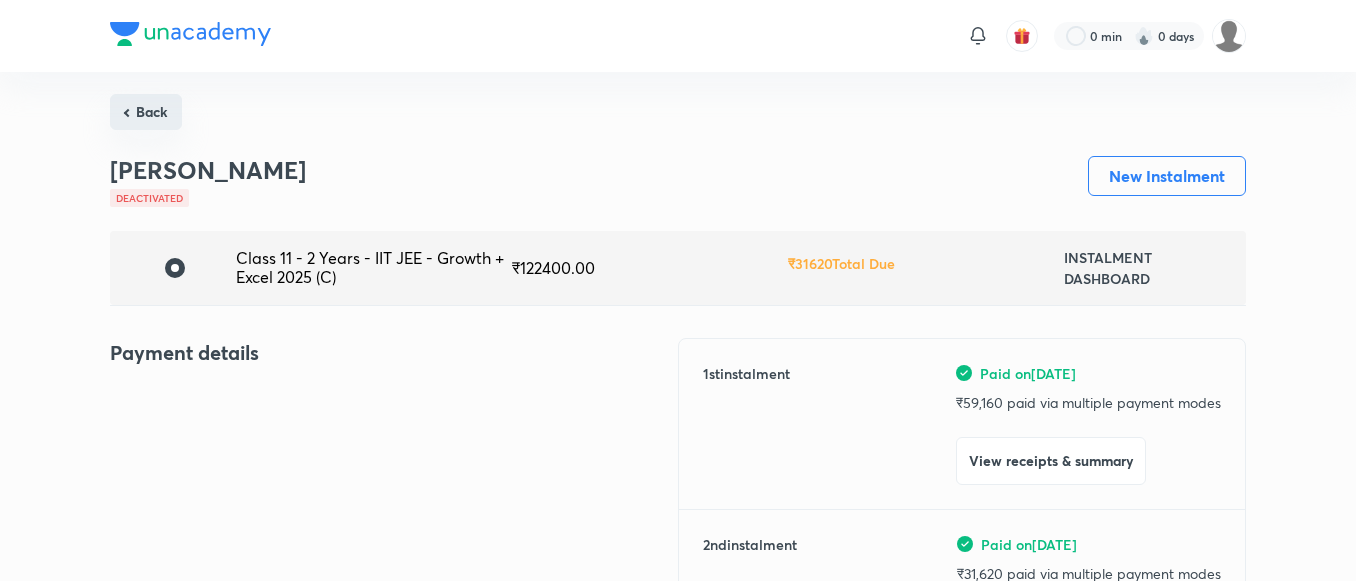 click on "Back" at bounding box center (146, 112) 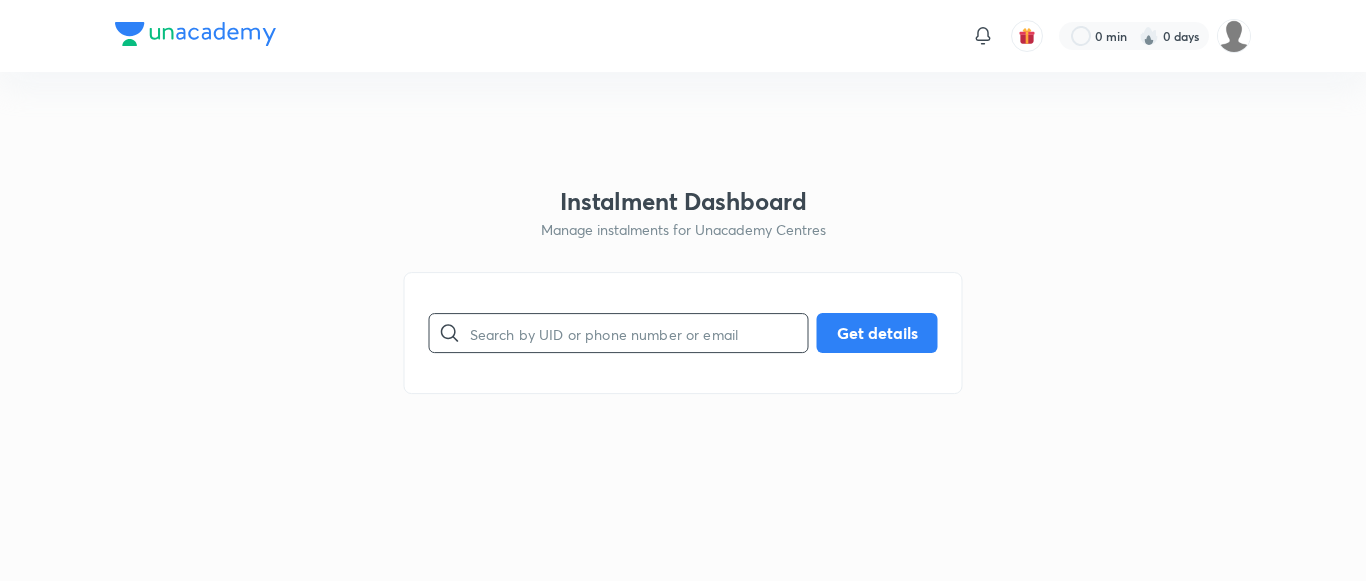 click at bounding box center [639, 333] 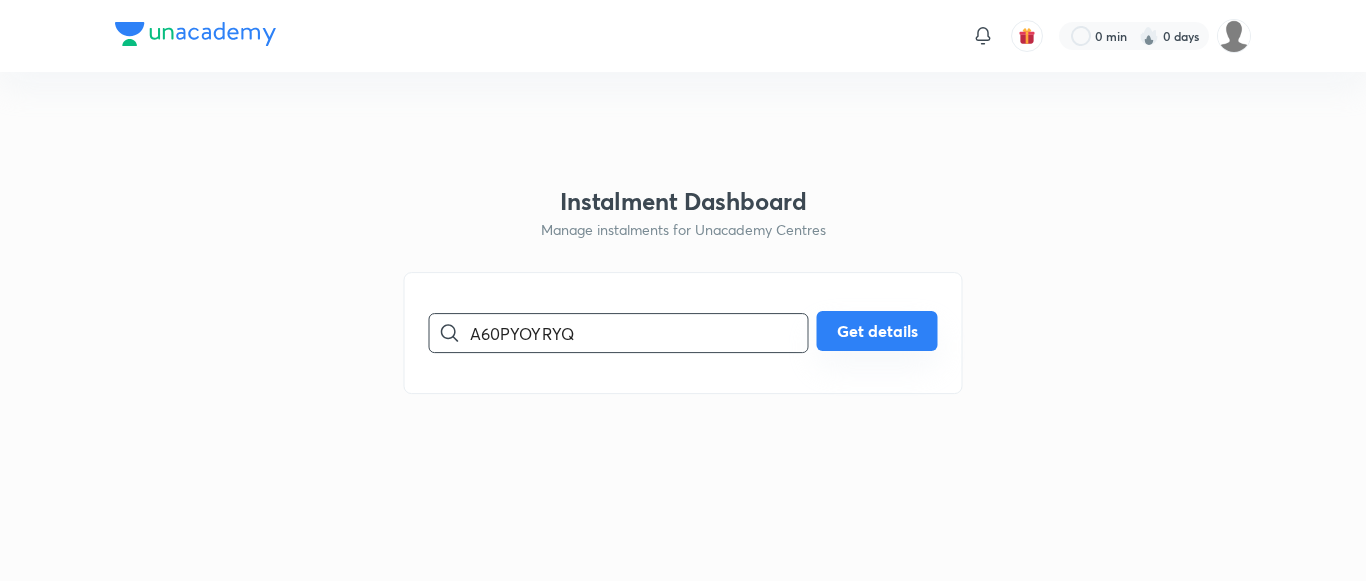type on "A60PYOYRYQ" 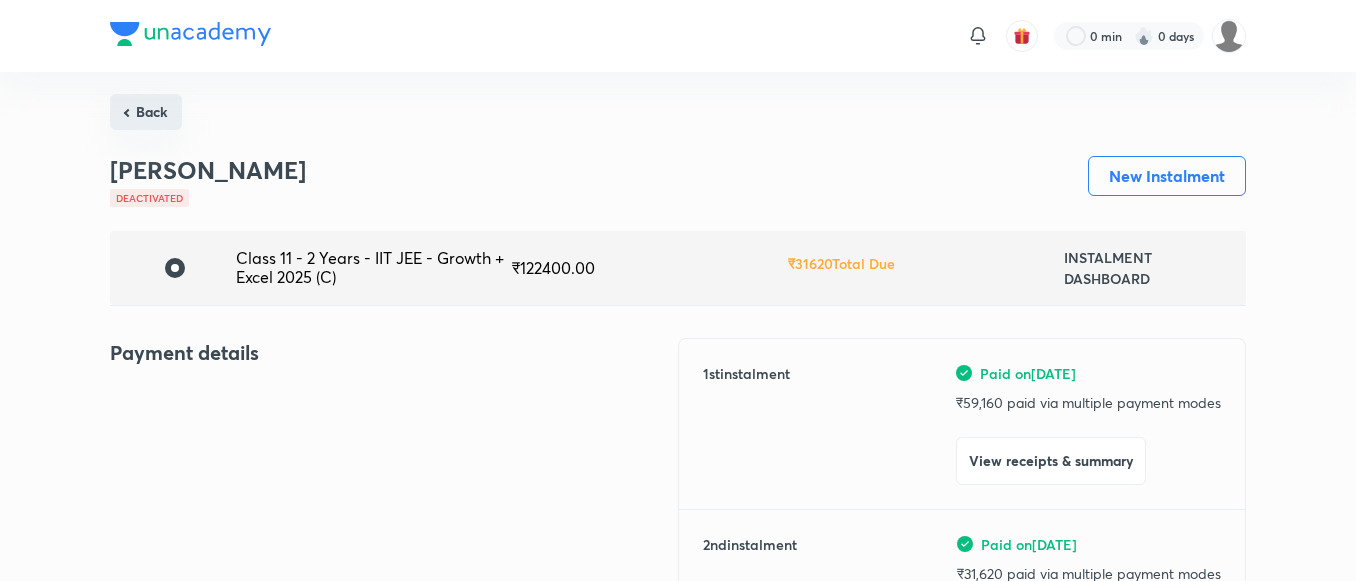 click on "Back" at bounding box center (146, 112) 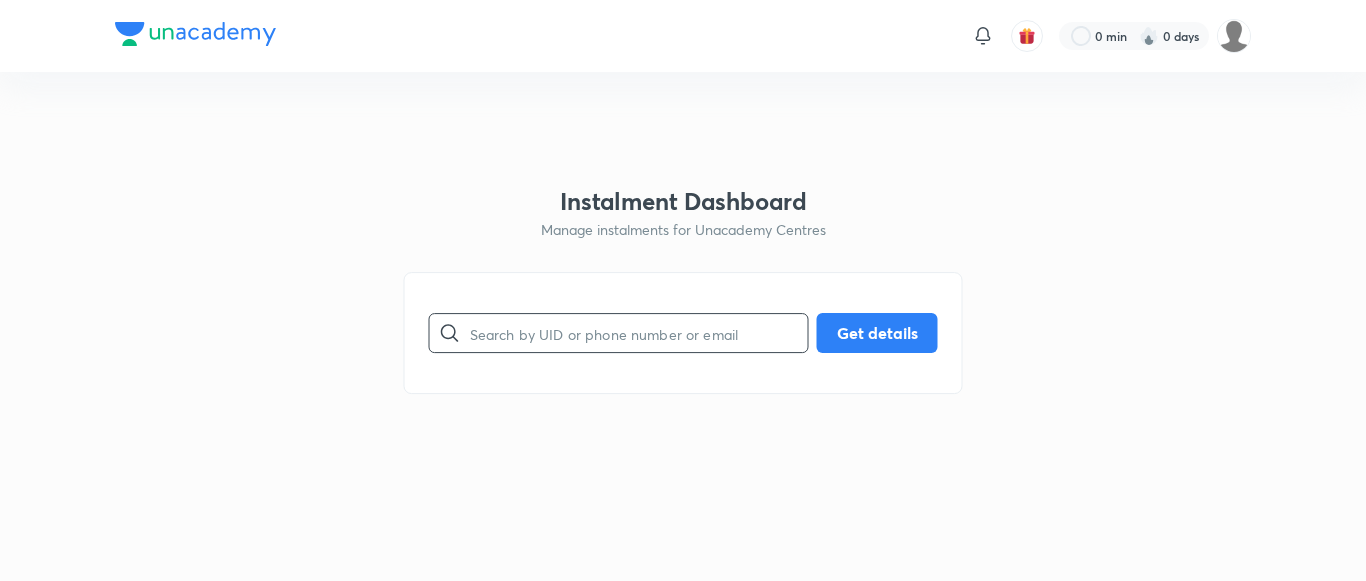 click at bounding box center [639, 333] 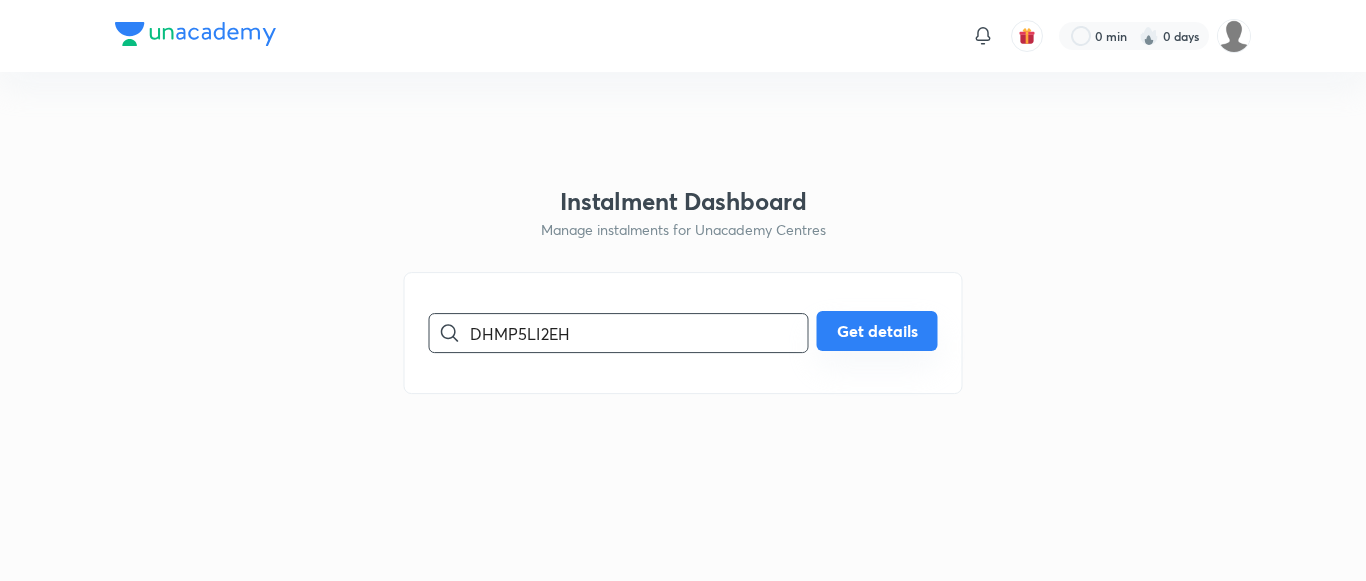 type on "DHMP5LI2EH" 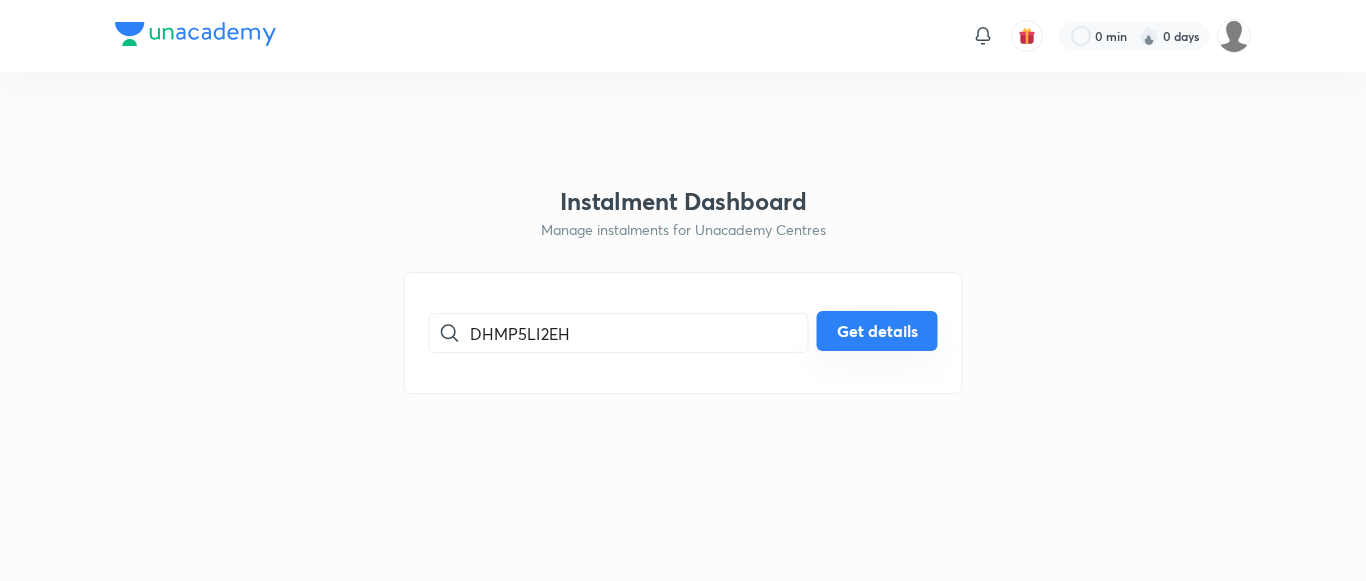 click on "Get details" at bounding box center [877, 331] 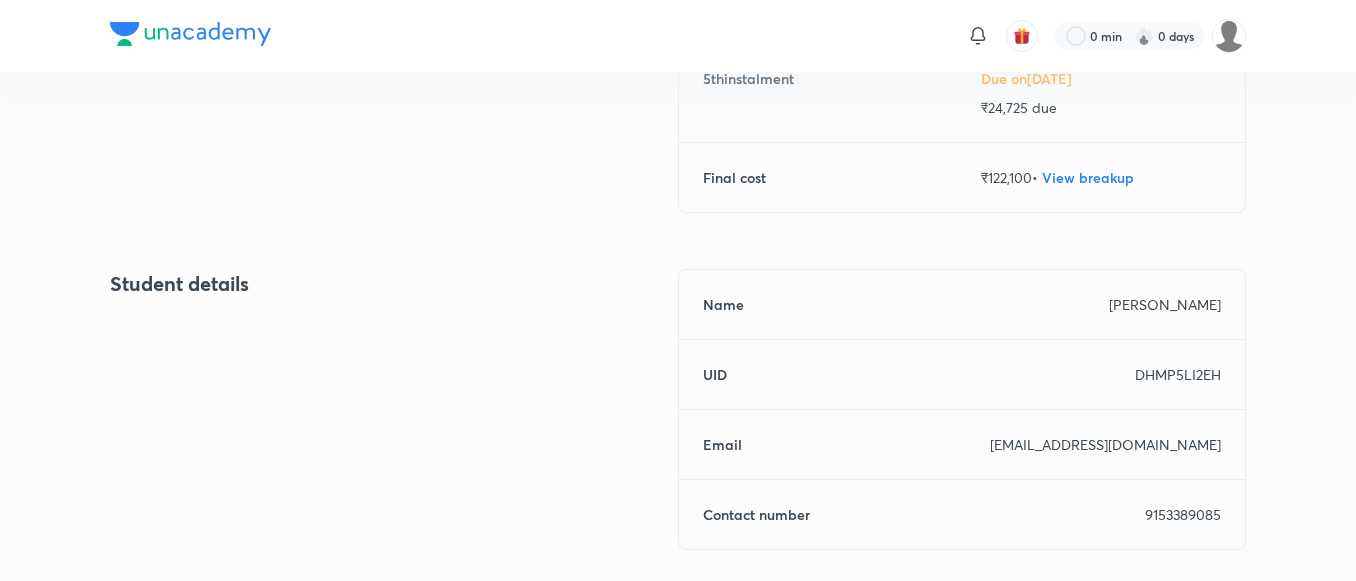 scroll, scrollTop: 996, scrollLeft: 0, axis: vertical 